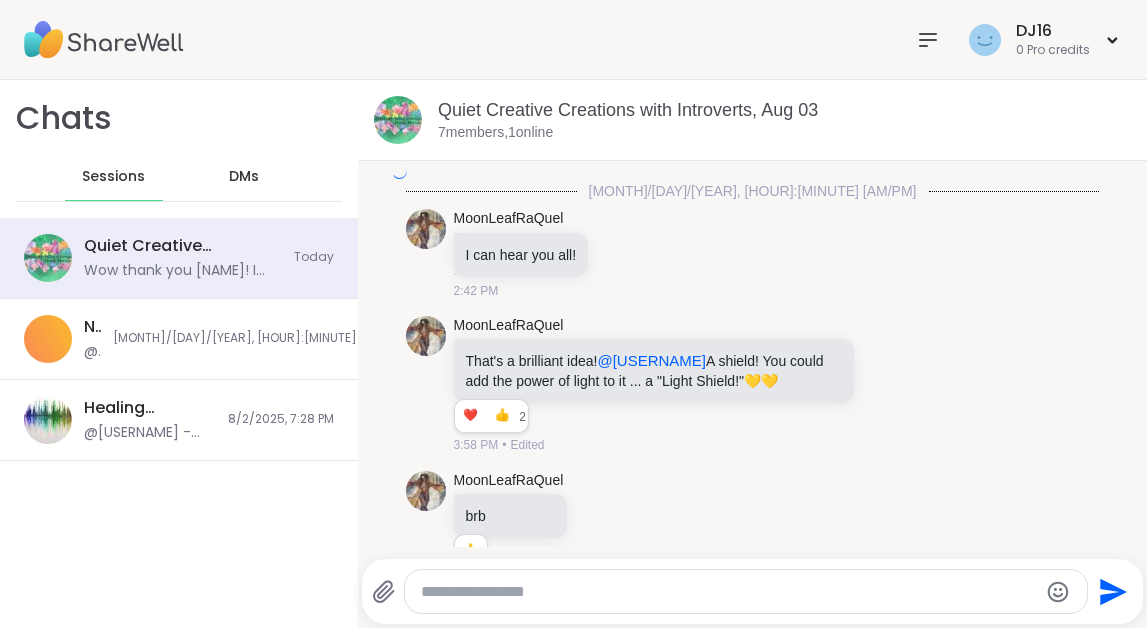 scroll, scrollTop: 0, scrollLeft: 0, axis: both 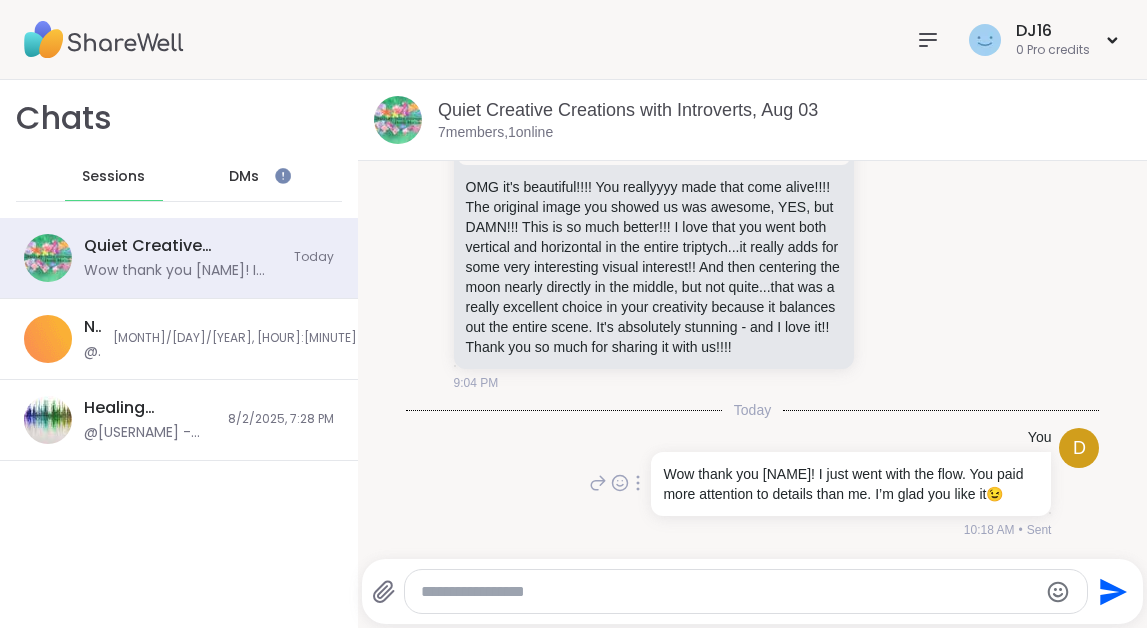 click 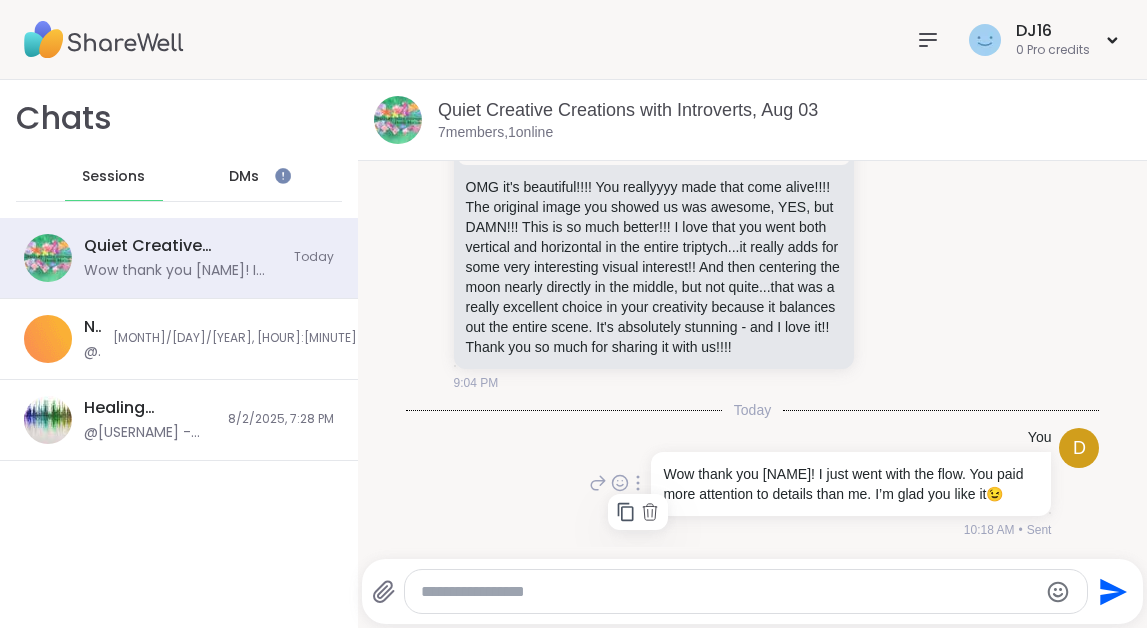 click at bounding box center [638, 483] 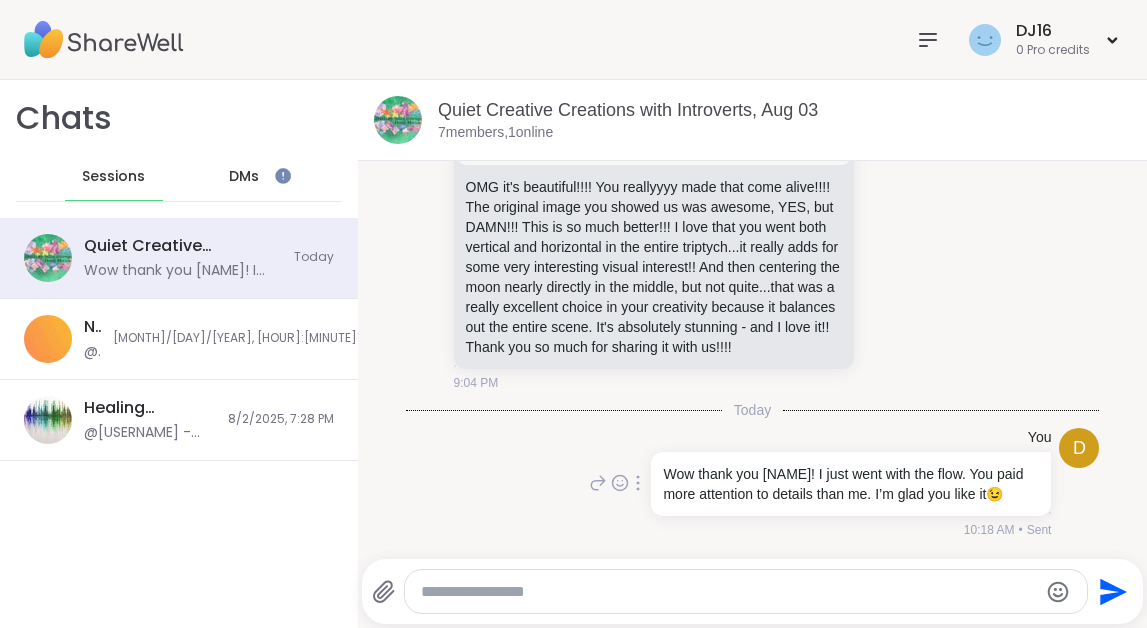 click at bounding box center [638, 483] 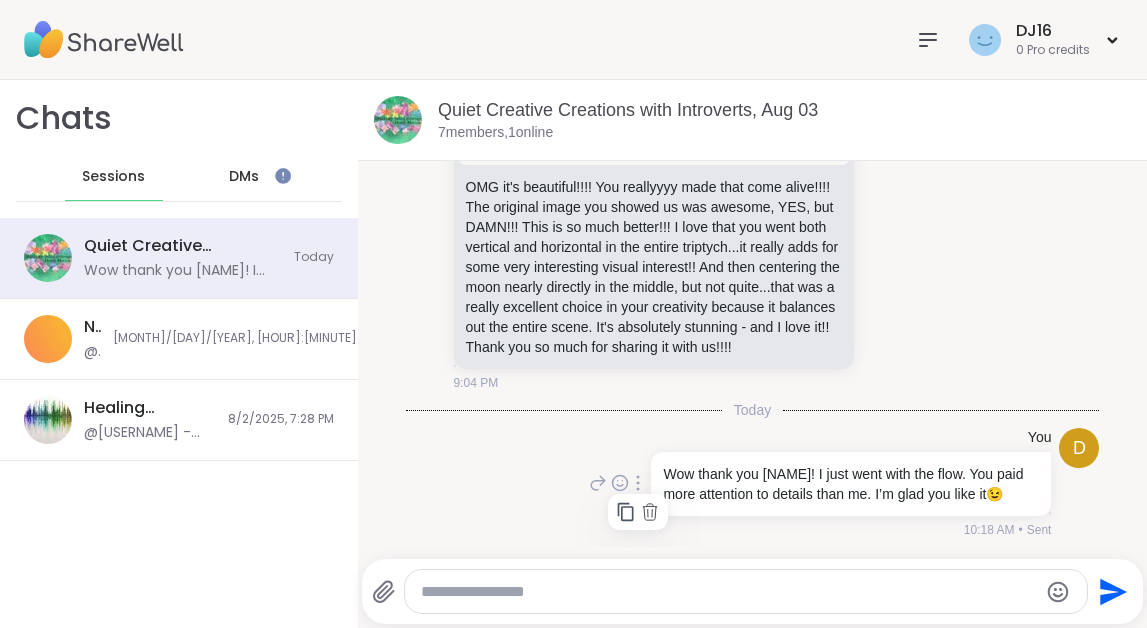 click at bounding box center [638, 483] 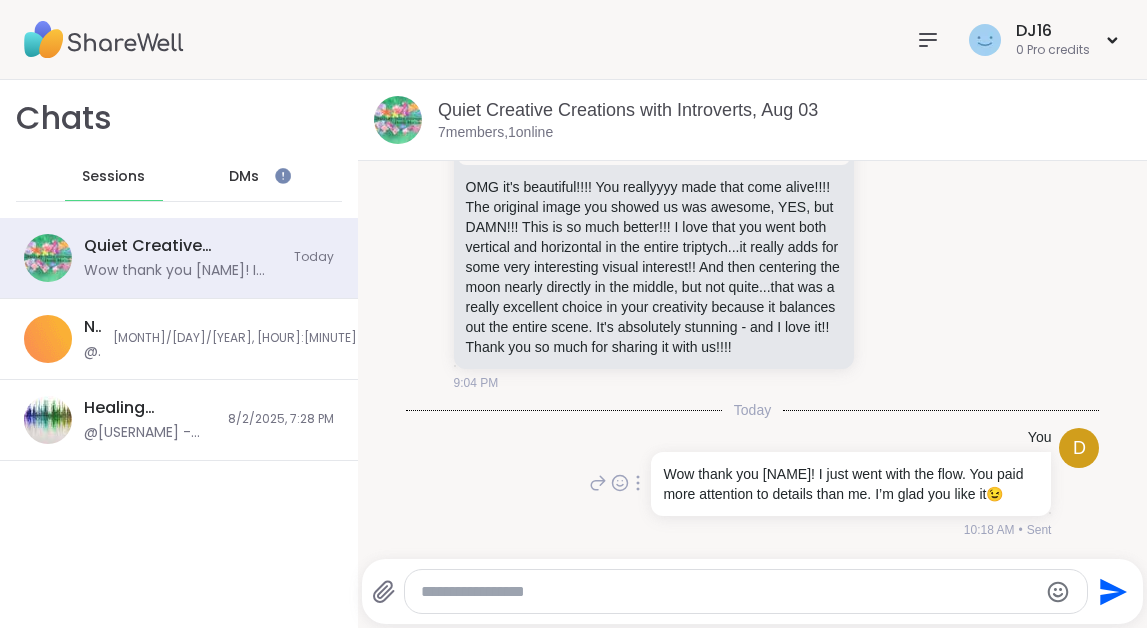 click at bounding box center (638, 483) 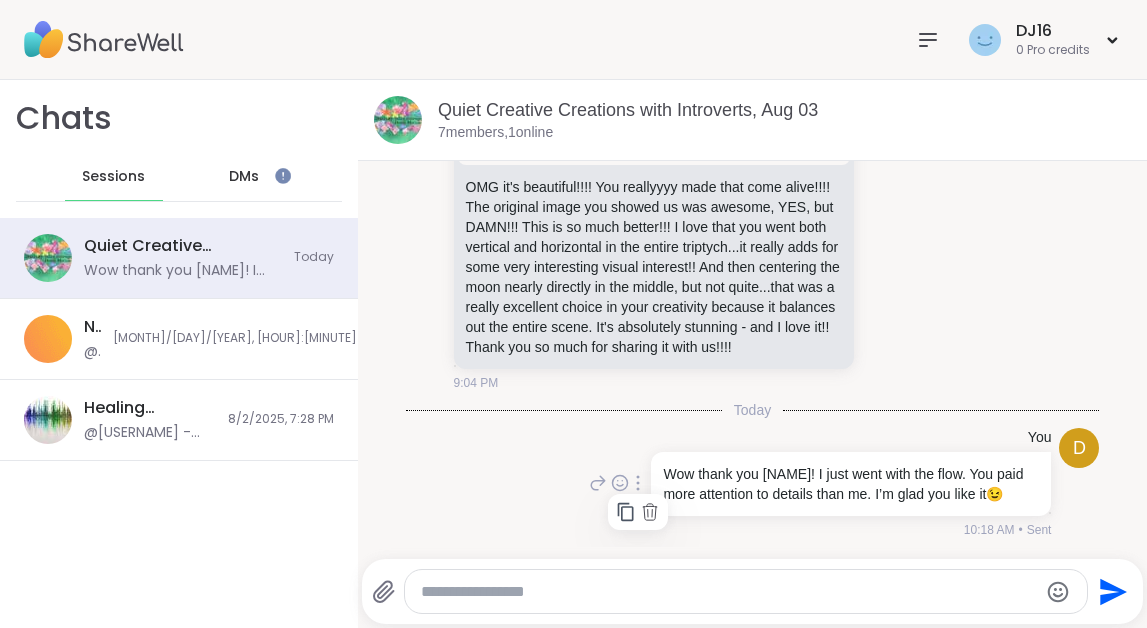 click at bounding box center (638, 483) 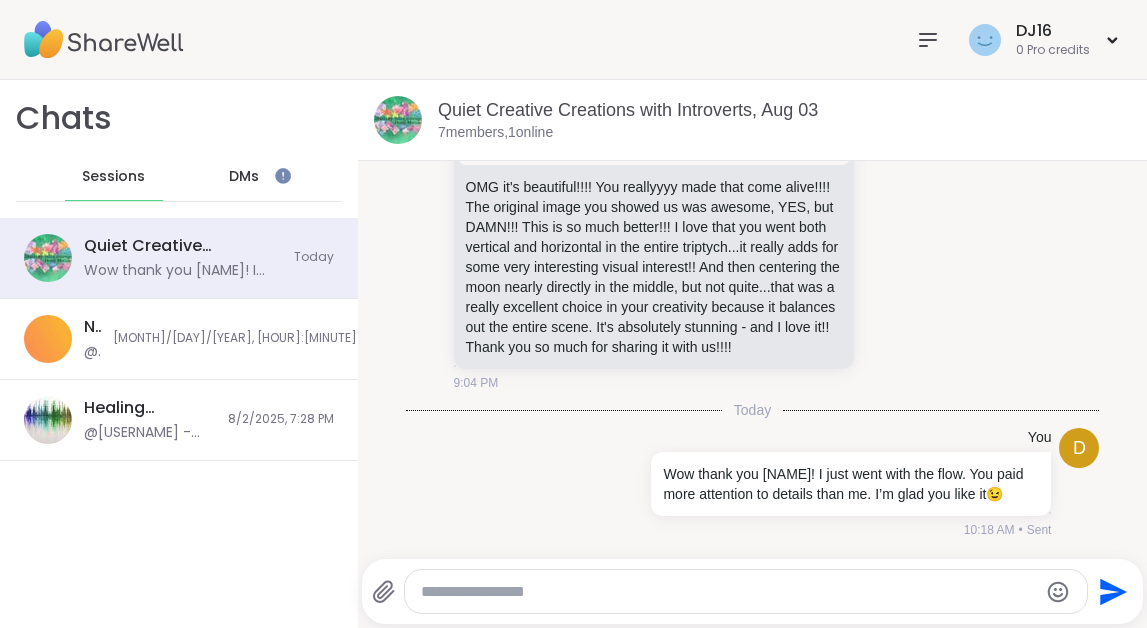 click at bounding box center [729, 592] 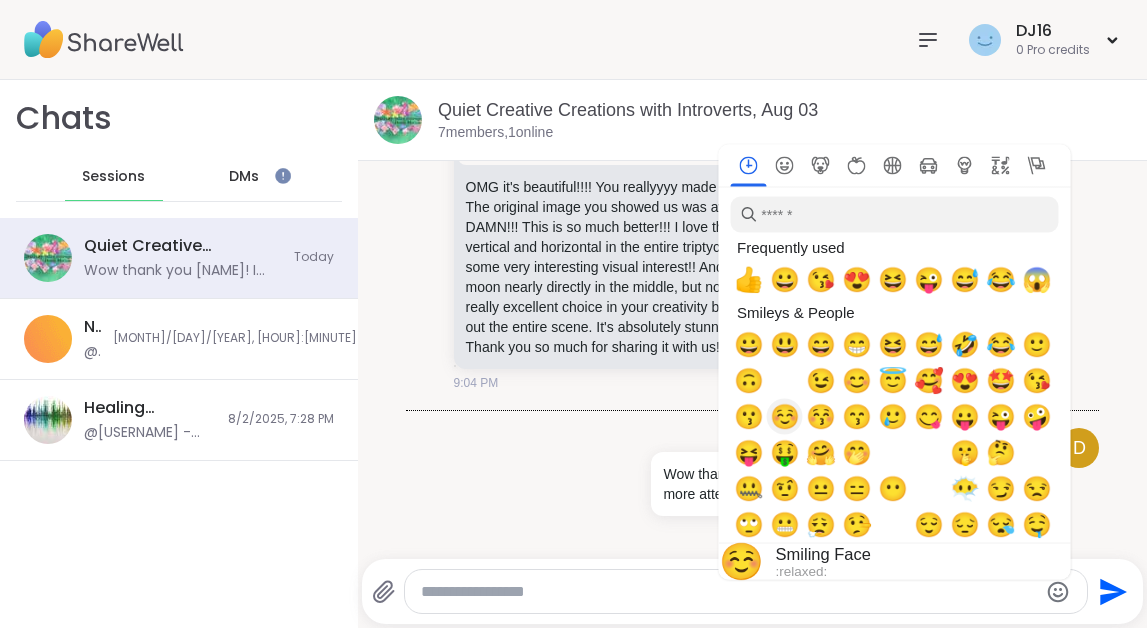 click on "☺️" at bounding box center (785, 417) 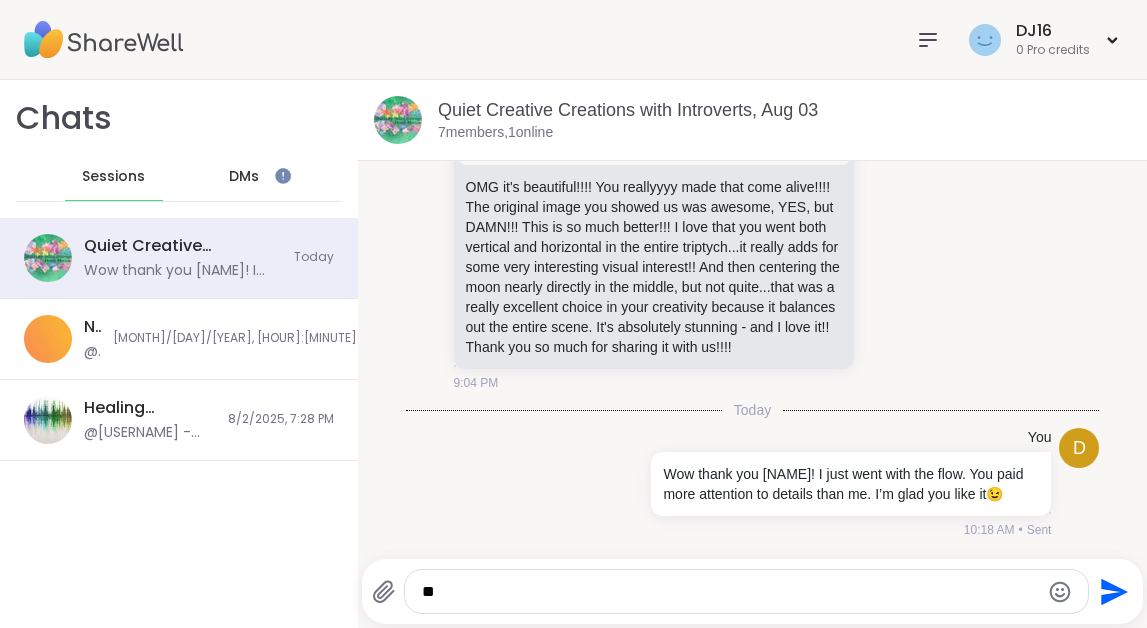 click on "**" at bounding box center (747, 591) 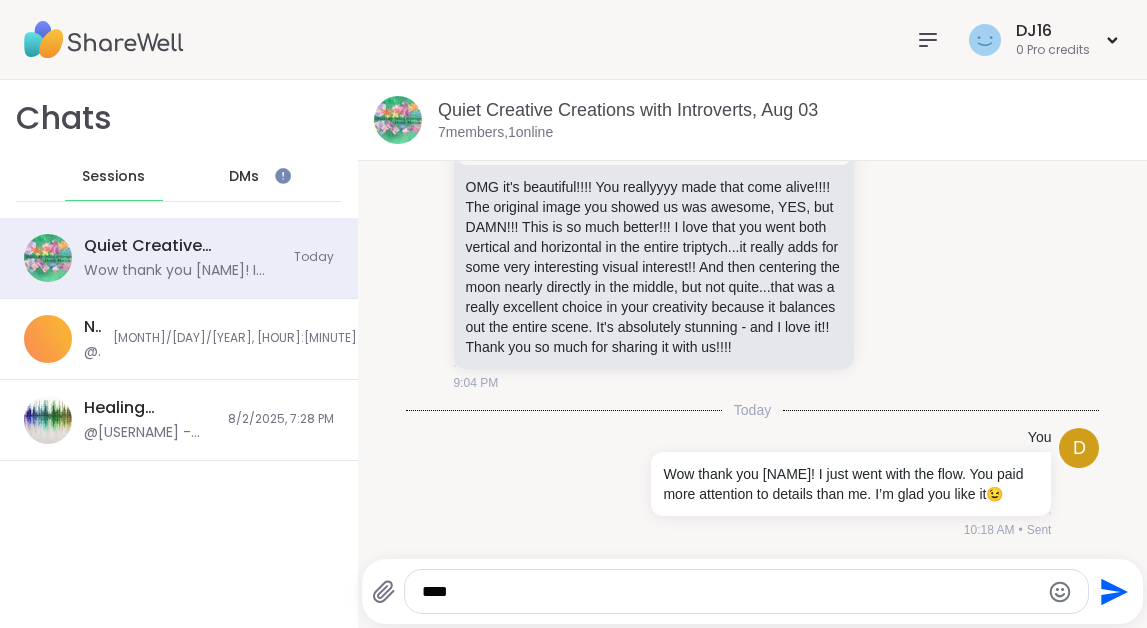 type on "****" 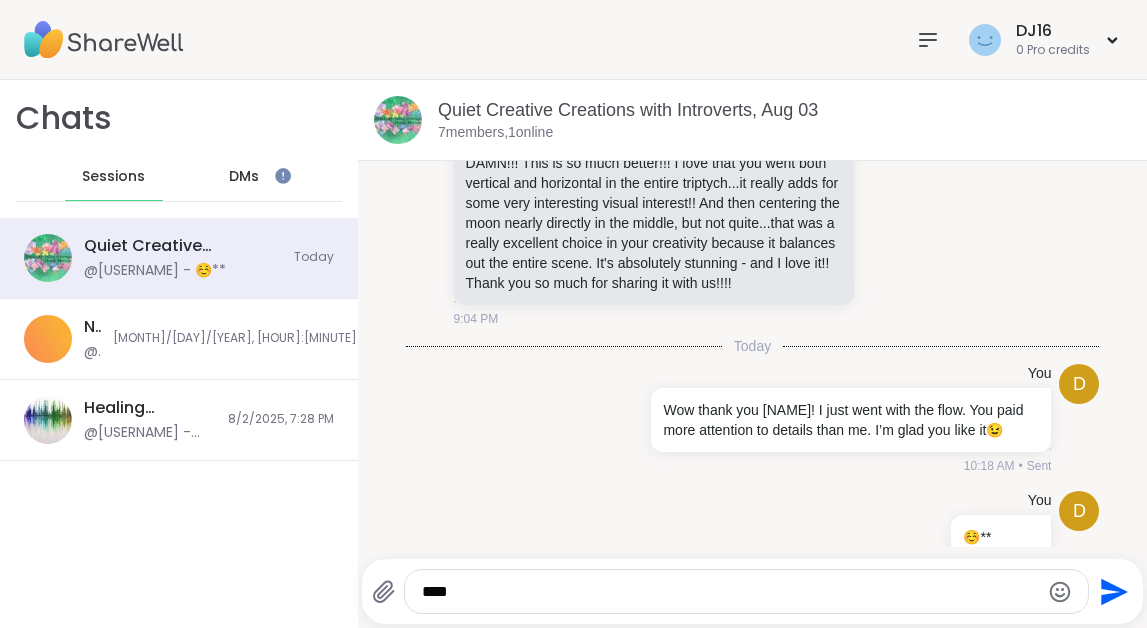 scroll, scrollTop: 8215, scrollLeft: 0, axis: vertical 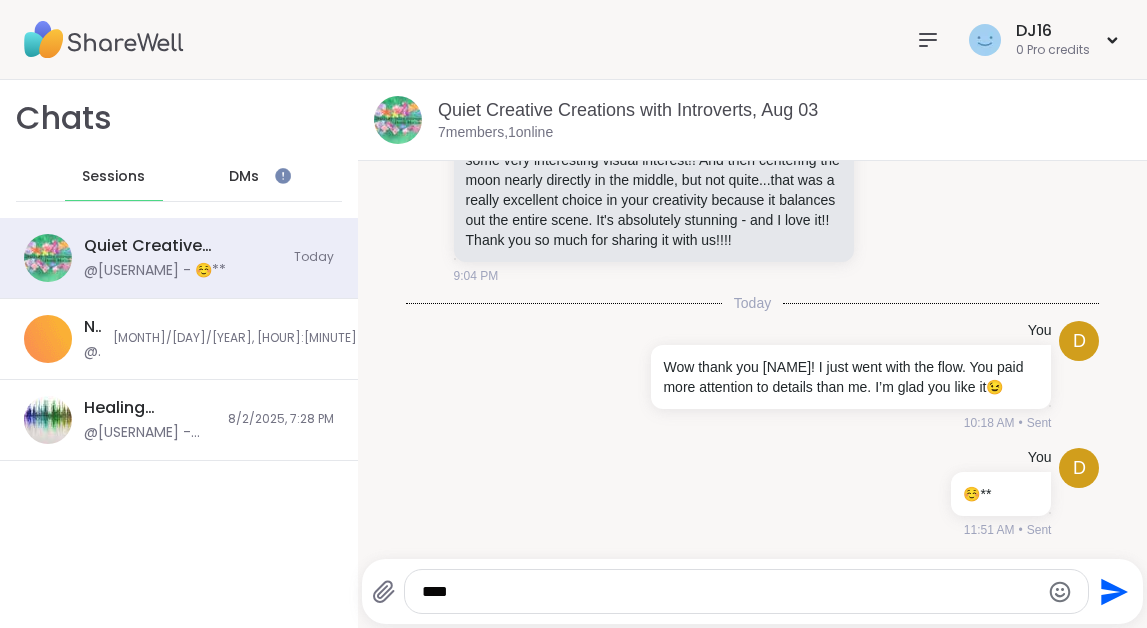 click at bounding box center [928, 40] 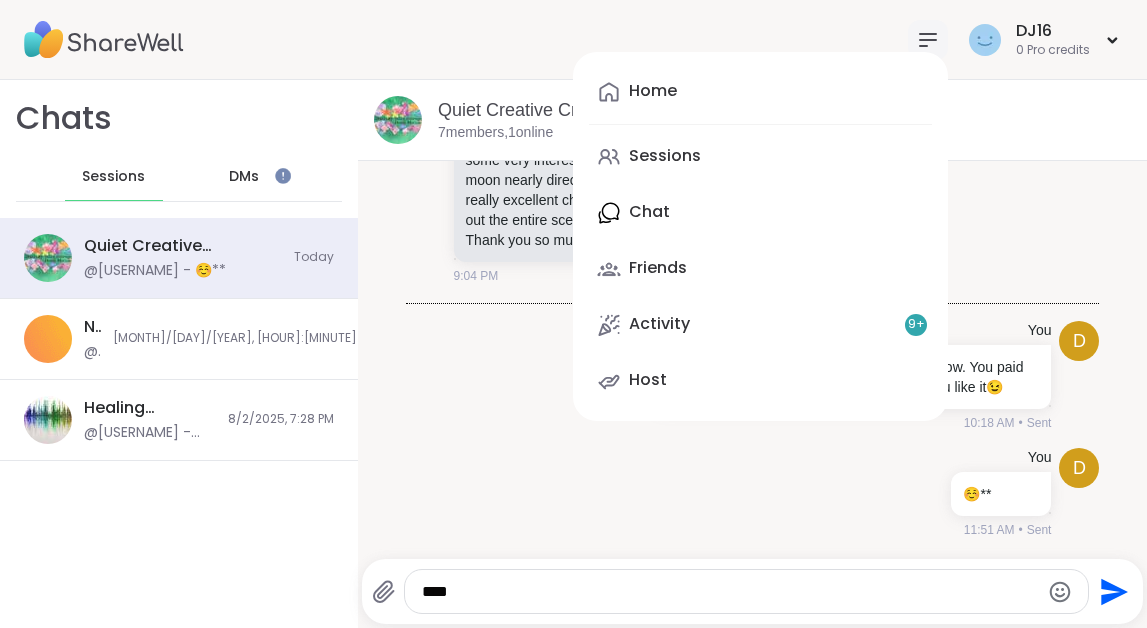 click on "Home Sessions Chat Friends Activity 9 + Host" at bounding box center [760, 236] 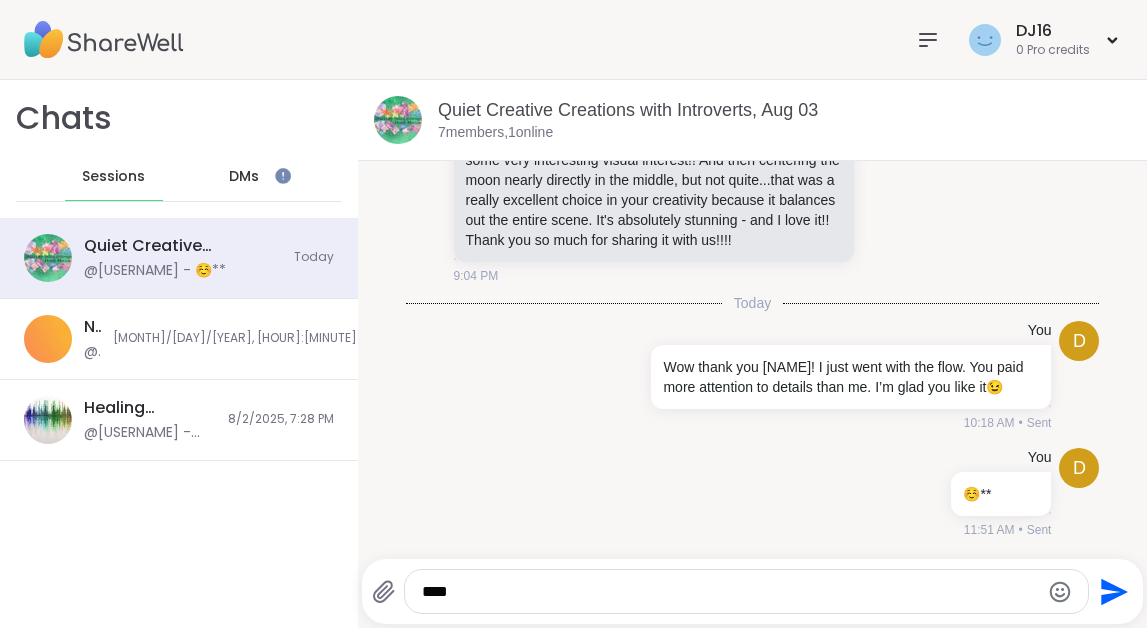 click 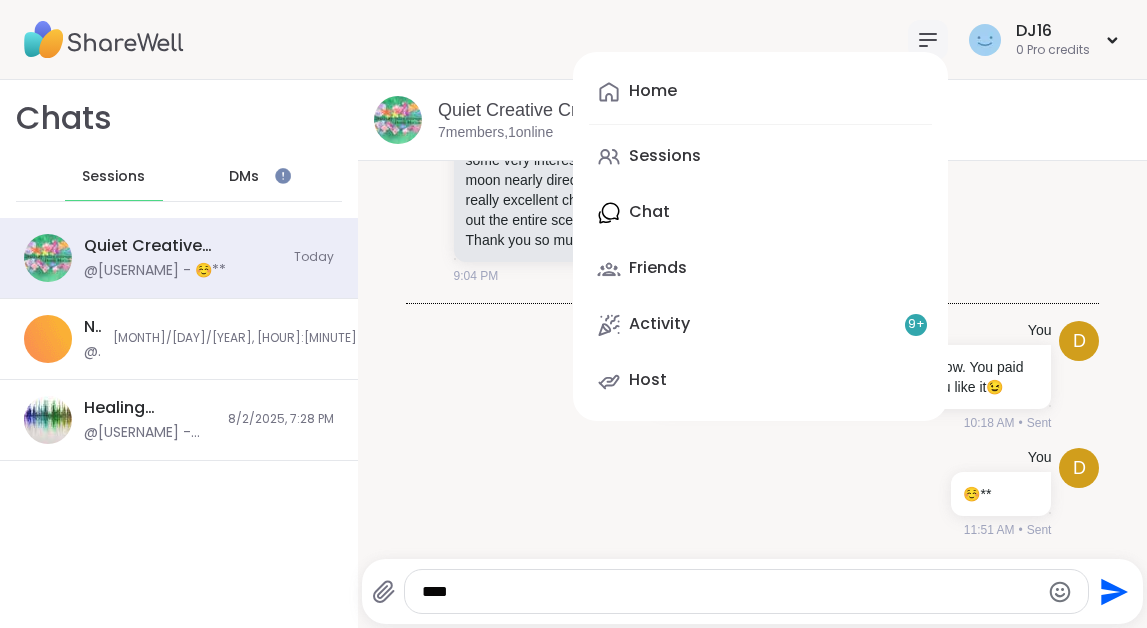 click on "Home Sessions Chat Friends Activity 9 + Host" at bounding box center [760, 236] 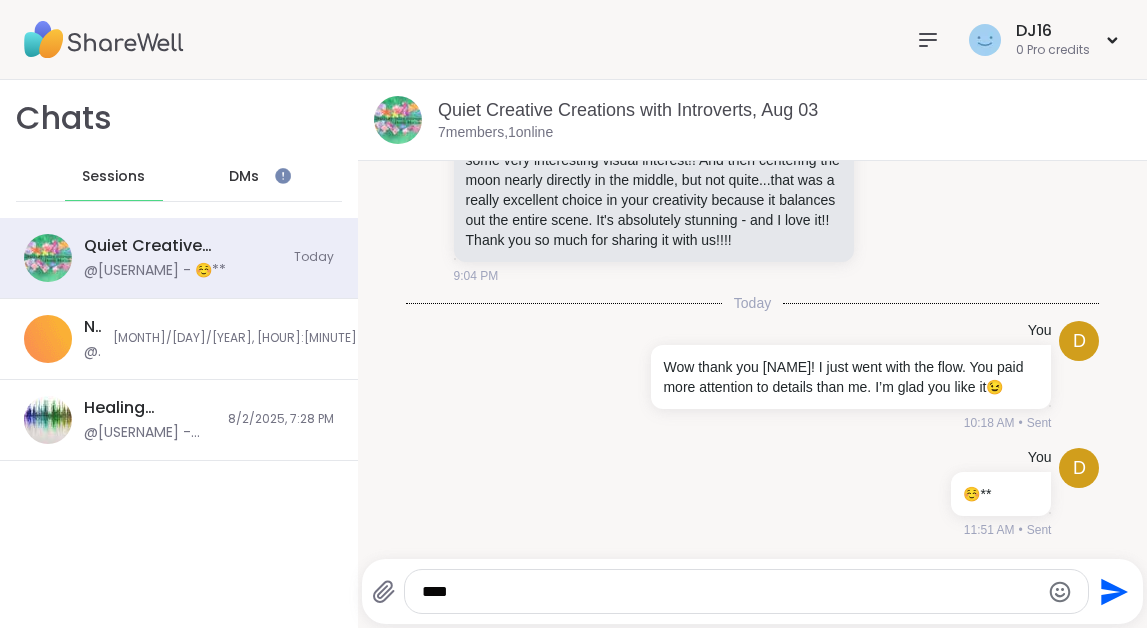 click 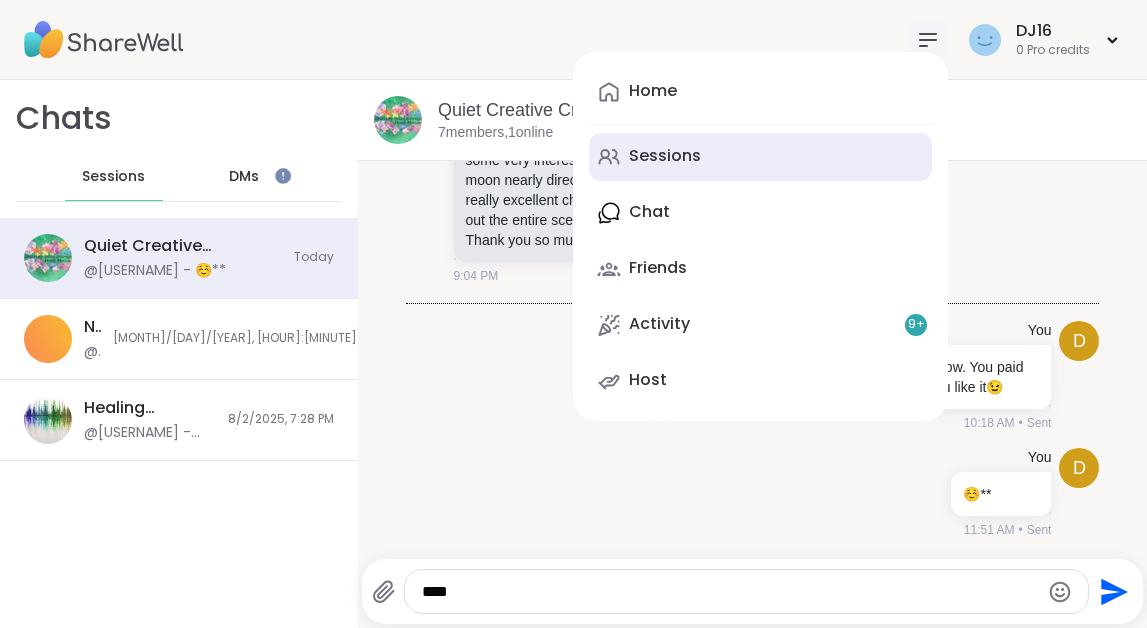 click on "Sessions" at bounding box center (665, 156) 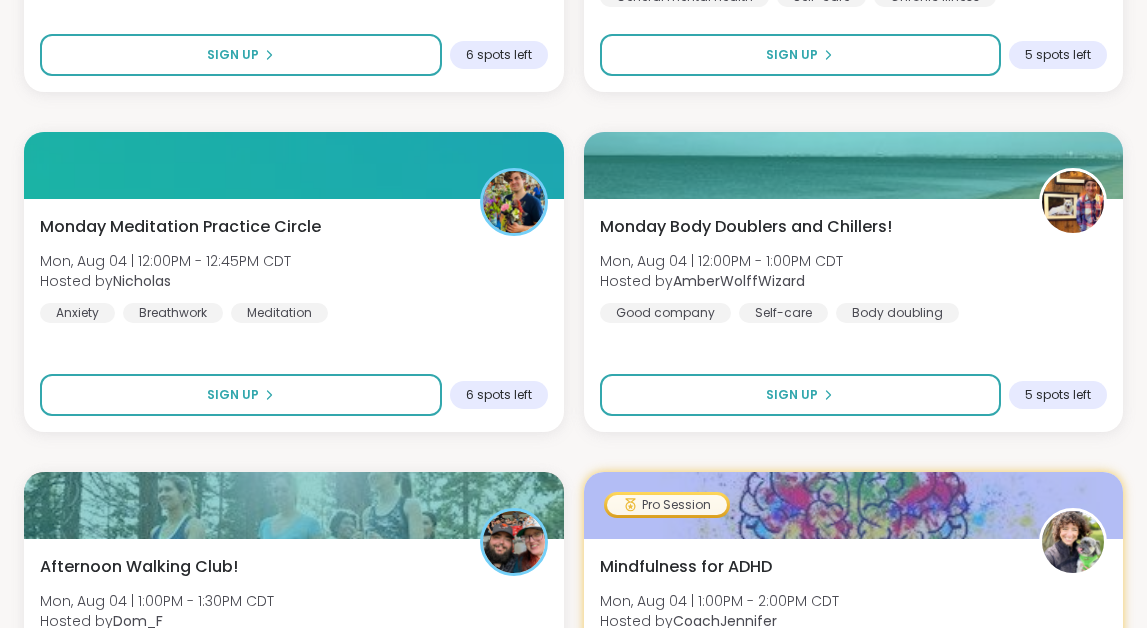 scroll, scrollTop: 1046, scrollLeft: 0, axis: vertical 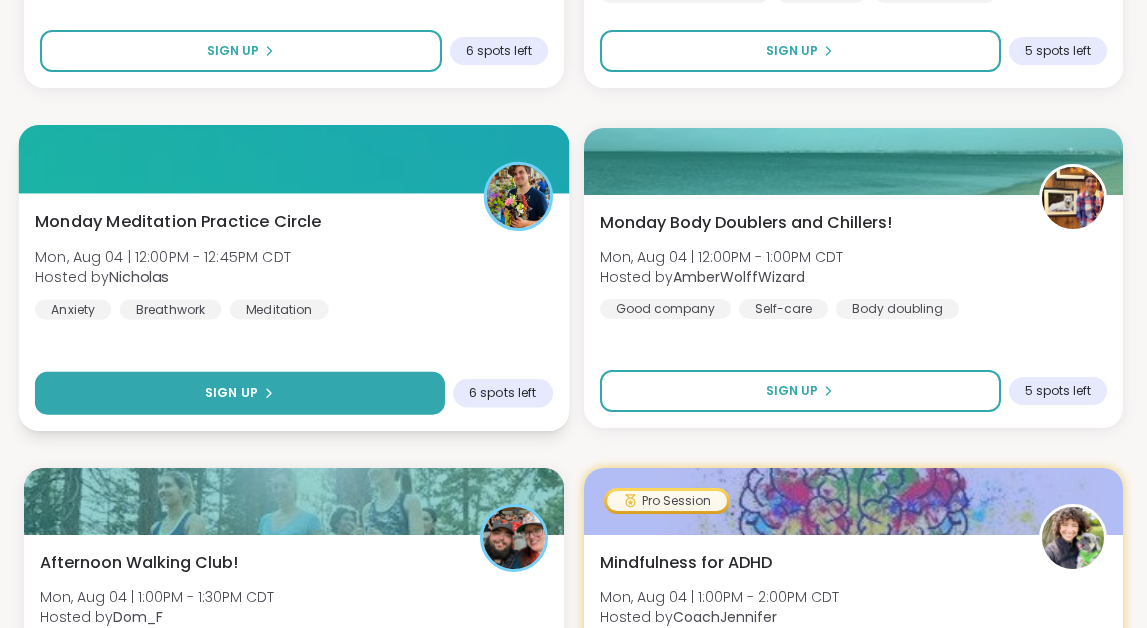click on "Sign Up" at bounding box center [240, 393] 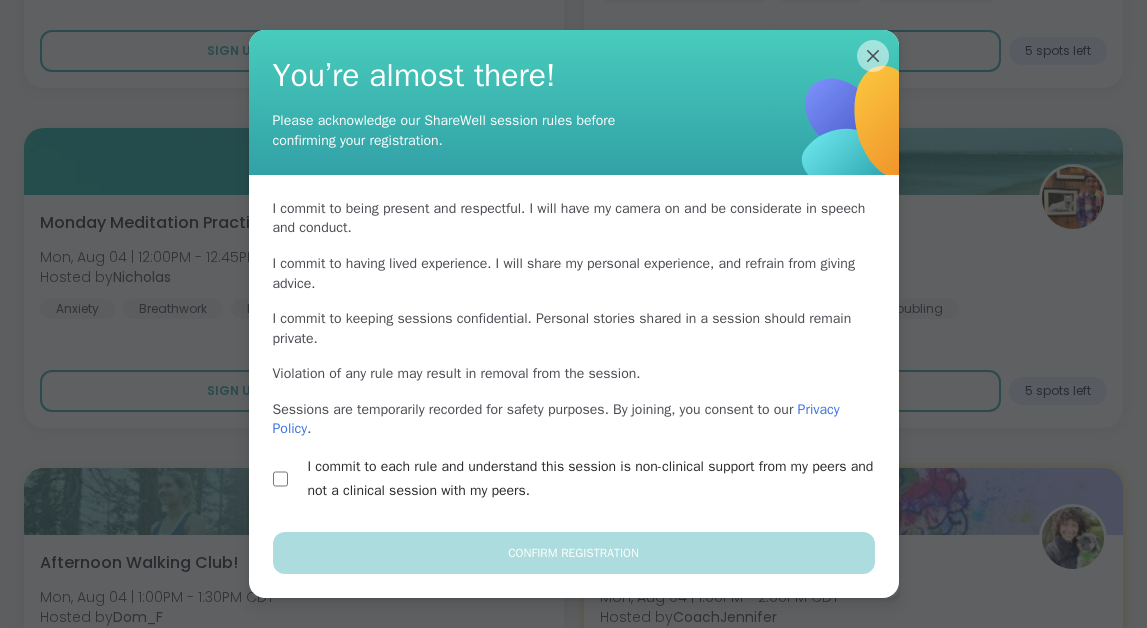 click on "I commit to each rule and understand this session is non-clinical support from my peers and not a clinical session with my peers." at bounding box center (597, 479) 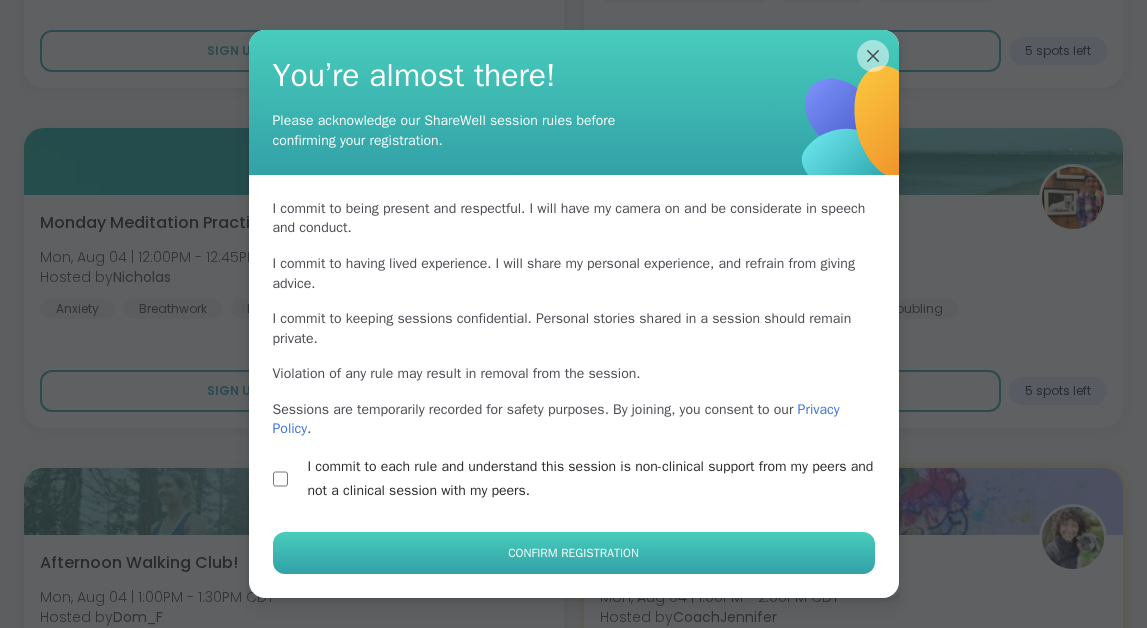 click on "Confirm Registration" at bounding box center (574, 553) 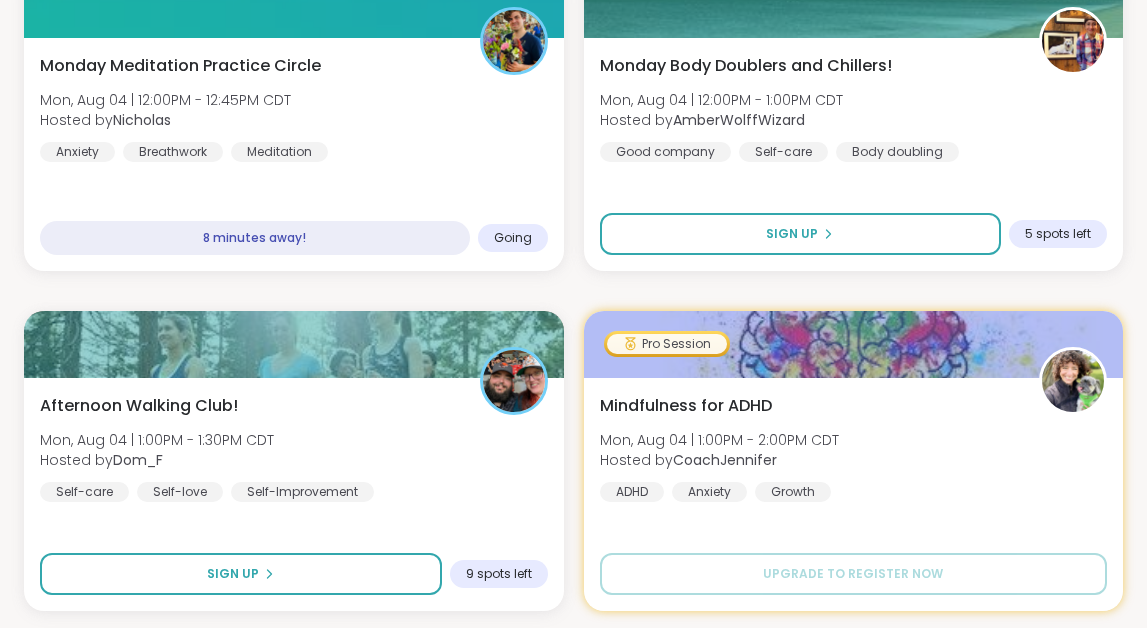 scroll, scrollTop: 1196, scrollLeft: 0, axis: vertical 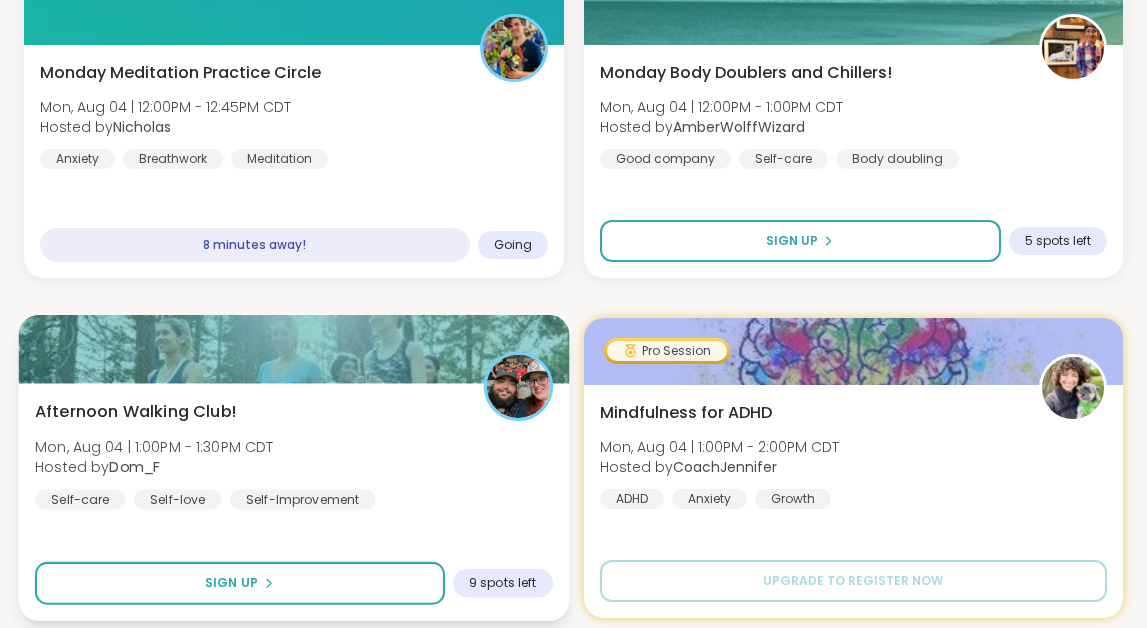 click on "Afternoon Walking Club! Mon, Aug 04 | 1:00PM - 1:30PM CDT Hosted by  Dom_F Self-care Self-love Self-Improvement" at bounding box center (294, 454) 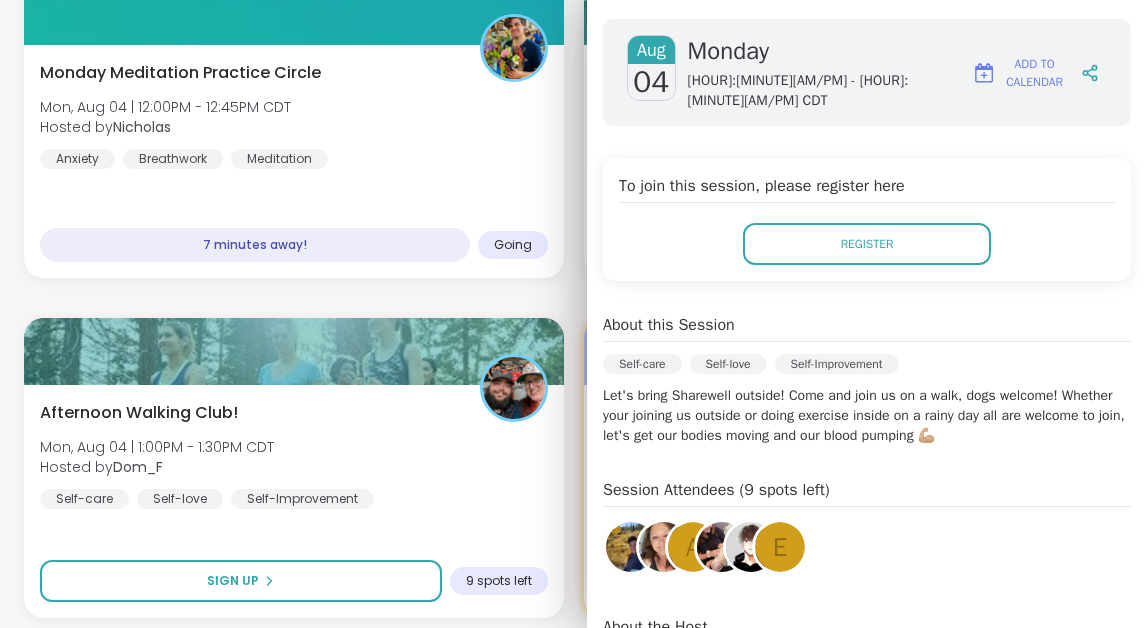 scroll, scrollTop: 266, scrollLeft: 0, axis: vertical 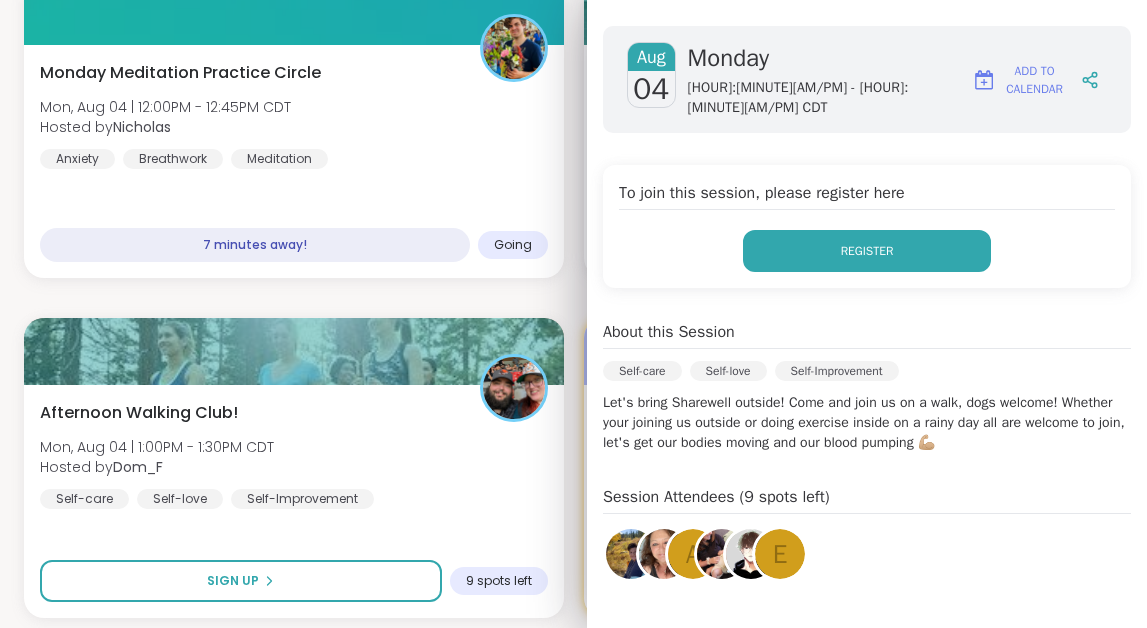 click on "Register" at bounding box center [867, 251] 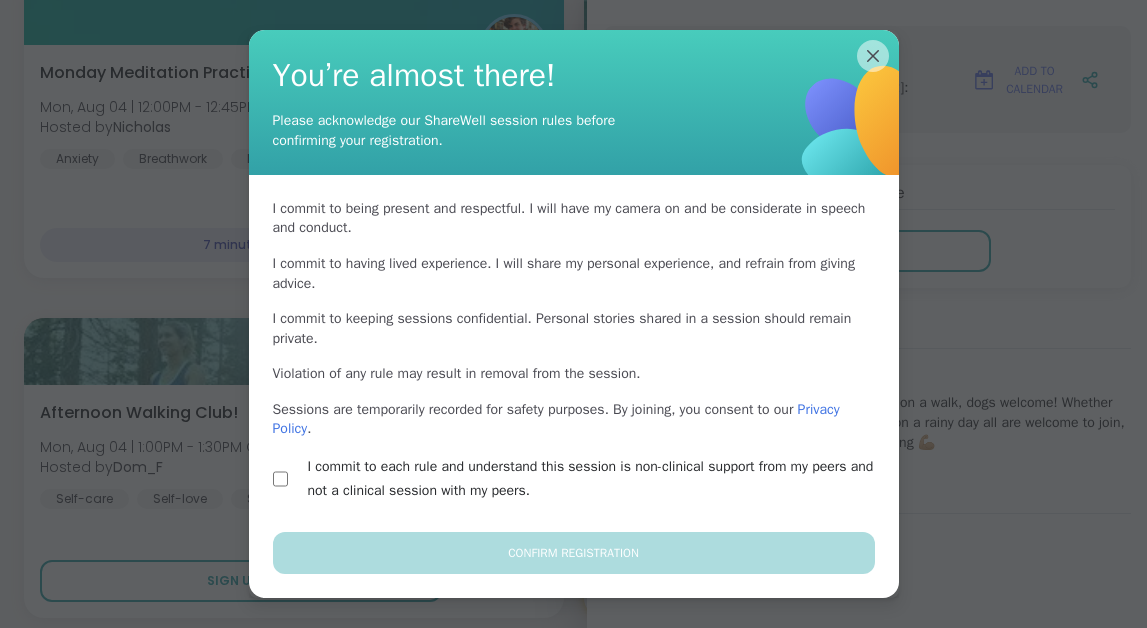 click on "I commit to each rule and understand this session is non-clinical support from my peers and not a clinical session with my peers." at bounding box center [597, 479] 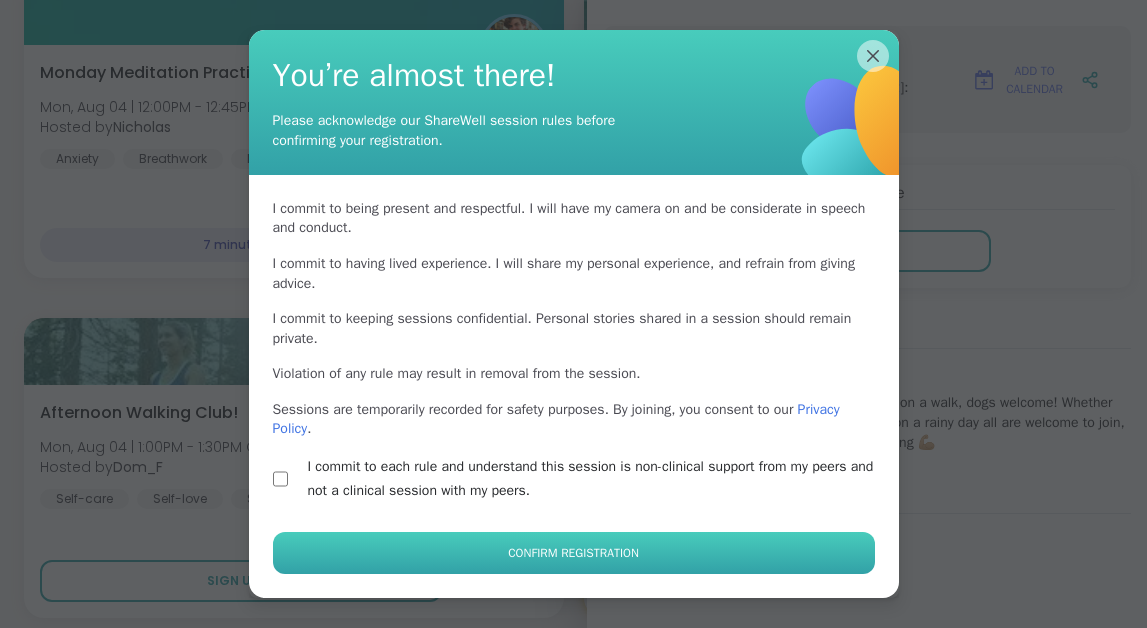 click on "Confirm Registration" at bounding box center [573, 553] 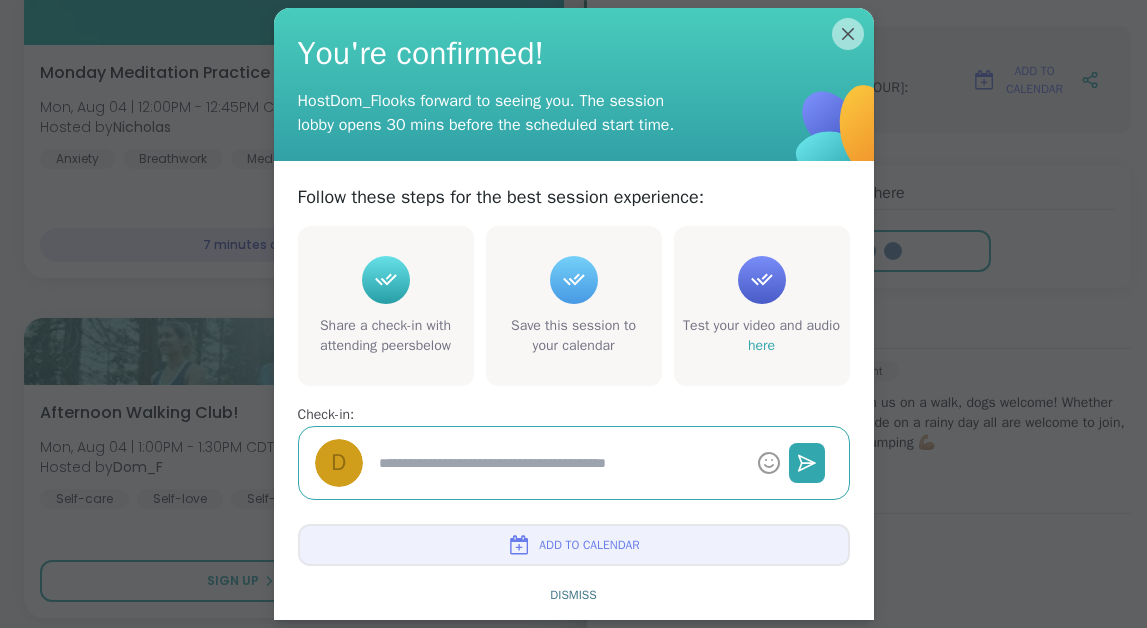 type on "*" 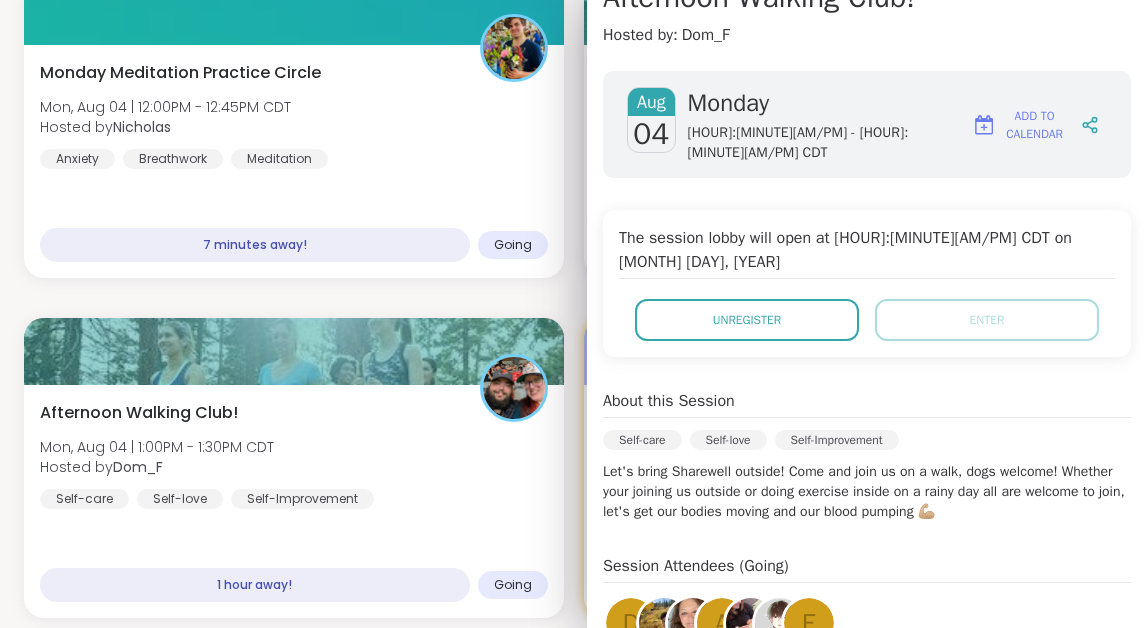 scroll, scrollTop: 0, scrollLeft: 0, axis: both 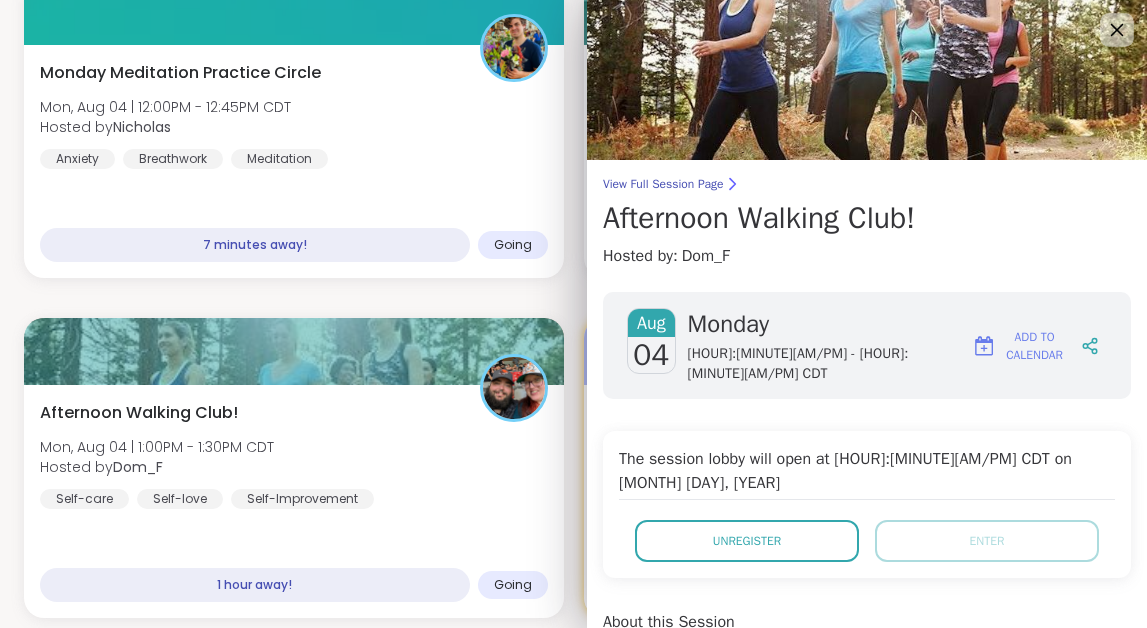 click 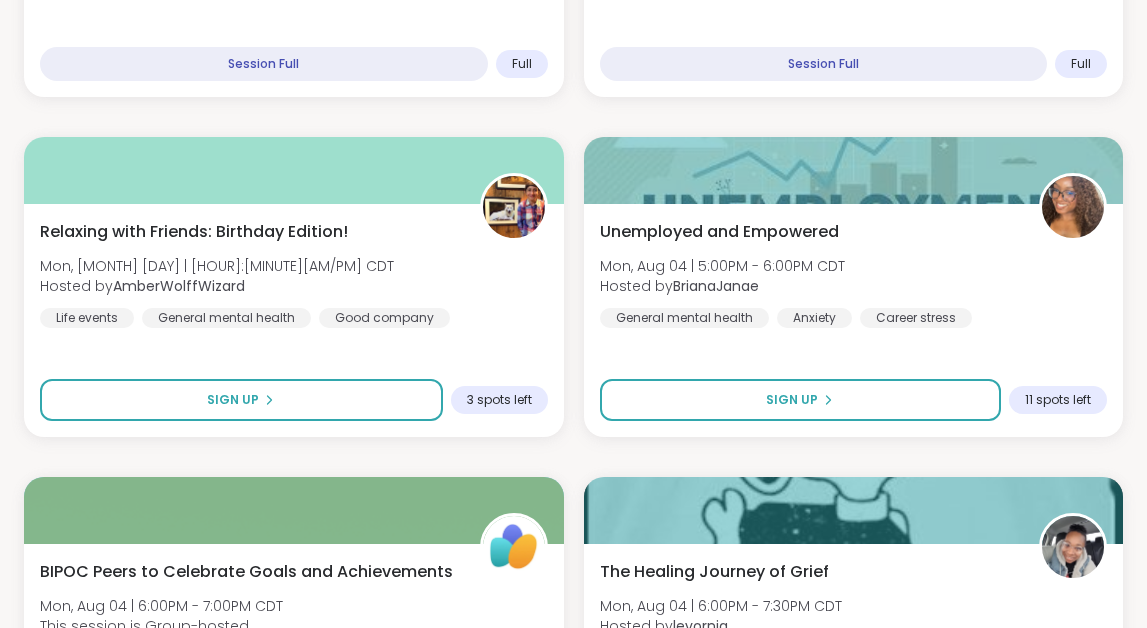 scroll, scrollTop: 2738, scrollLeft: 0, axis: vertical 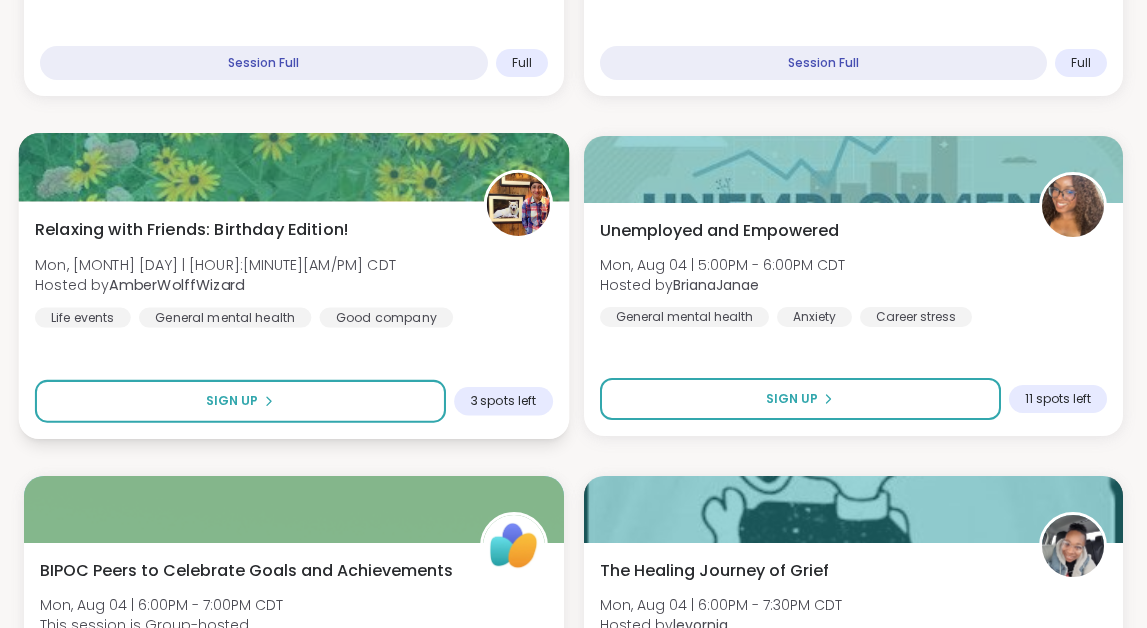 click on "Relaxing with Friends: Birthday Edition! Mon, Aug 04 | 4:00PM - 5:30PM CDT Hosted by  AmberWolffWizard Life events General mental health Good company" at bounding box center (294, 272) 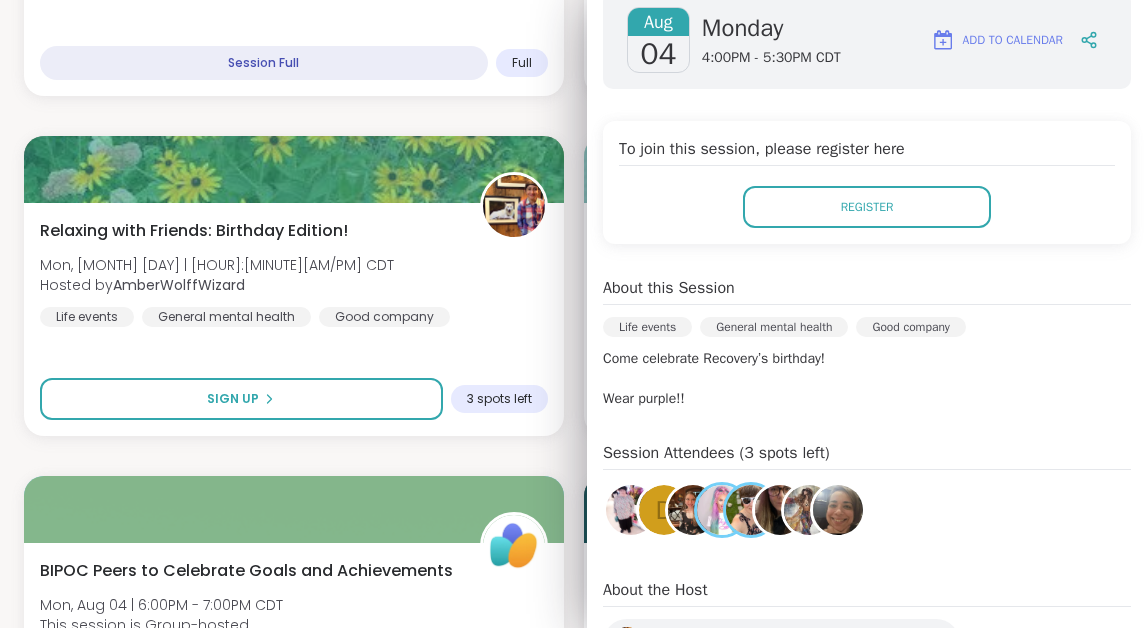 scroll, scrollTop: 309, scrollLeft: 0, axis: vertical 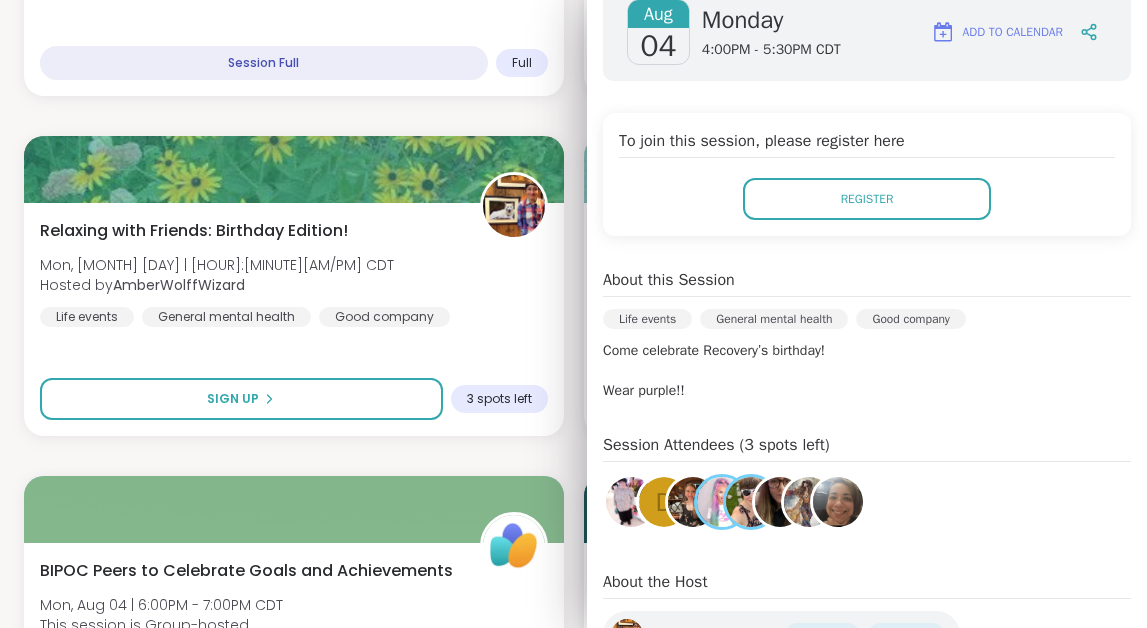 click on "New Host! 🎉 The Parent pod Mon, Aug 04 | 11:00AM - 12:00PM CDT Hosted by  Lisa318 Parenting challenges Anxiety Healthy love SESSION LIVE Good Morning Body Doubling For Productivity Mon, Aug 04 | 11:00AM - 12:00PM CDT Hosted by  Adrienne_QueenOfTheDawn Body doubling Good company Goal-setting SESSION LIVE Life with a Narcissist Mon, Aug 04 | 12:00PM - 1:00PM CDT Hosted by  MarciLotter NPD Abuse Narcissism Boundary setting Sign Up 6 spots left Endometriosis, PCOS, PMDD Support & Empowerment Mon, Aug 04 | 12:00PM - 1:00PM CDT Hosted by  DrSarahCummins General mental health Self-care Chronic Illness Sign Up 5 spots left Monday Meditation Practice Circle Mon, Aug 04 | 12:00PM - 12:45PM CDT Hosted by  Nicholas Anxiety Breathwork Meditation 7 minutes away! Going Monday Body Doublers and Chillers! Mon, Aug 04 | 12:00PM - 1:00PM CDT Hosted by  AmberWolffWizard Good company Self-care Body doubling Sign Up 5 spots left Afternoon Walking Club! Mon, Aug 04 | 1:00PM - 1:30PM CDT Hosted by  Dom_F Self-care Self-love J" at bounding box center (573, 796) 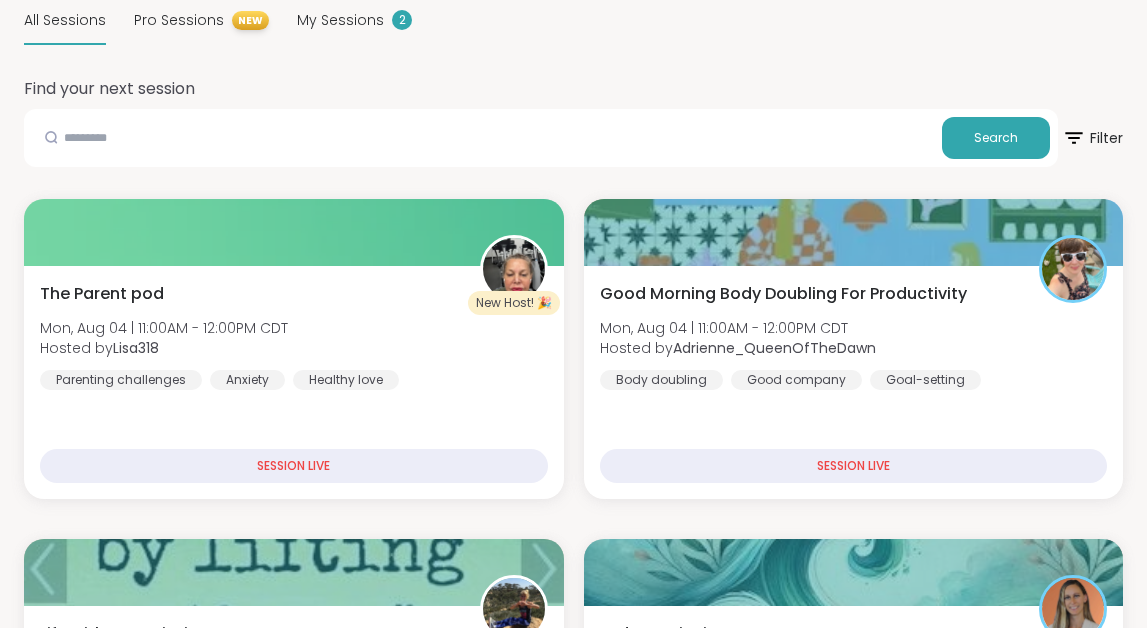 scroll, scrollTop: 0, scrollLeft: 0, axis: both 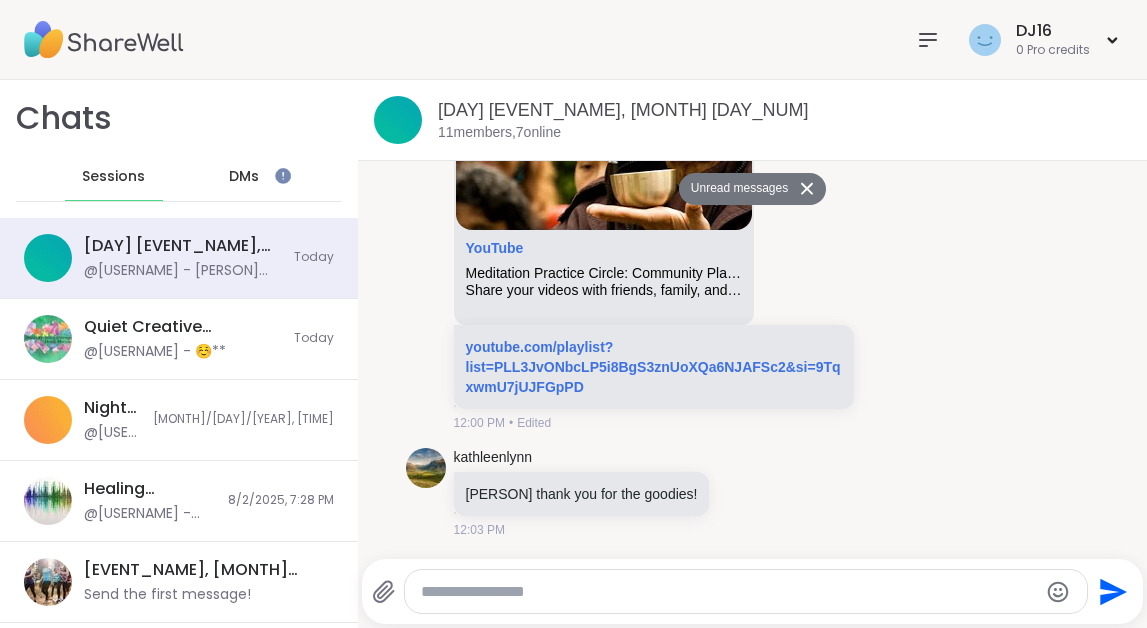 click 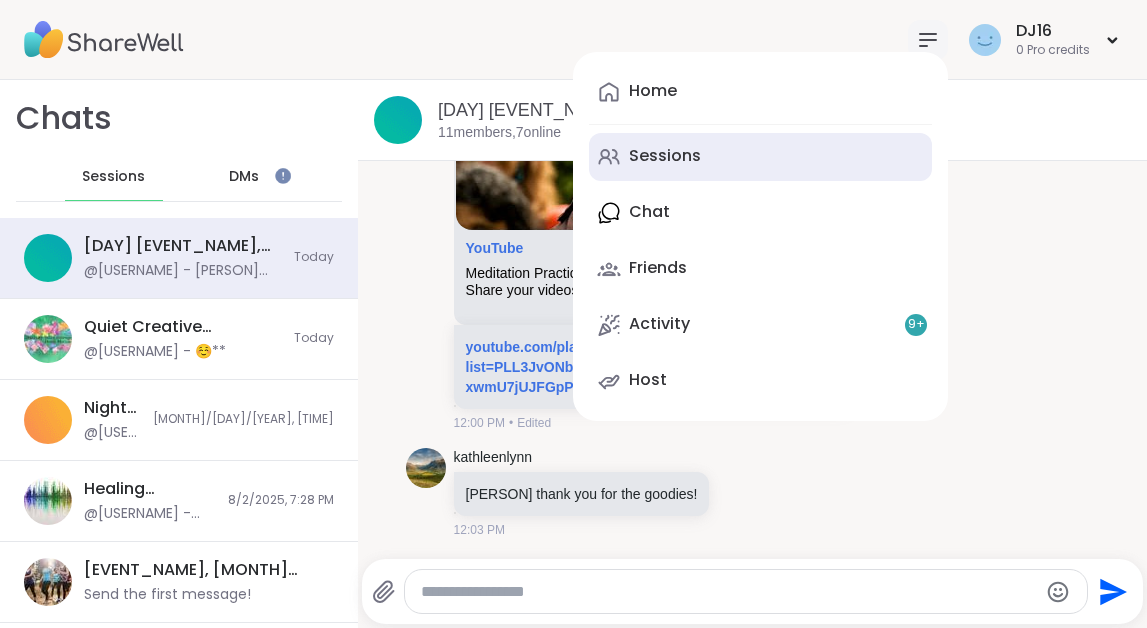 click on "Sessions" at bounding box center [760, 157] 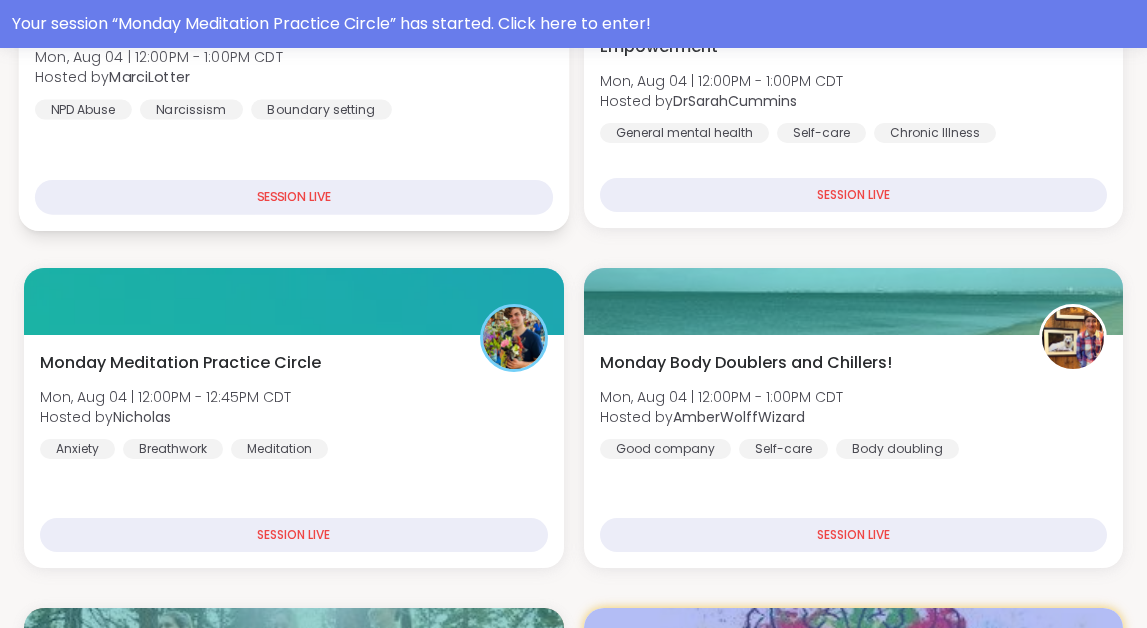 scroll, scrollTop: 621, scrollLeft: 0, axis: vertical 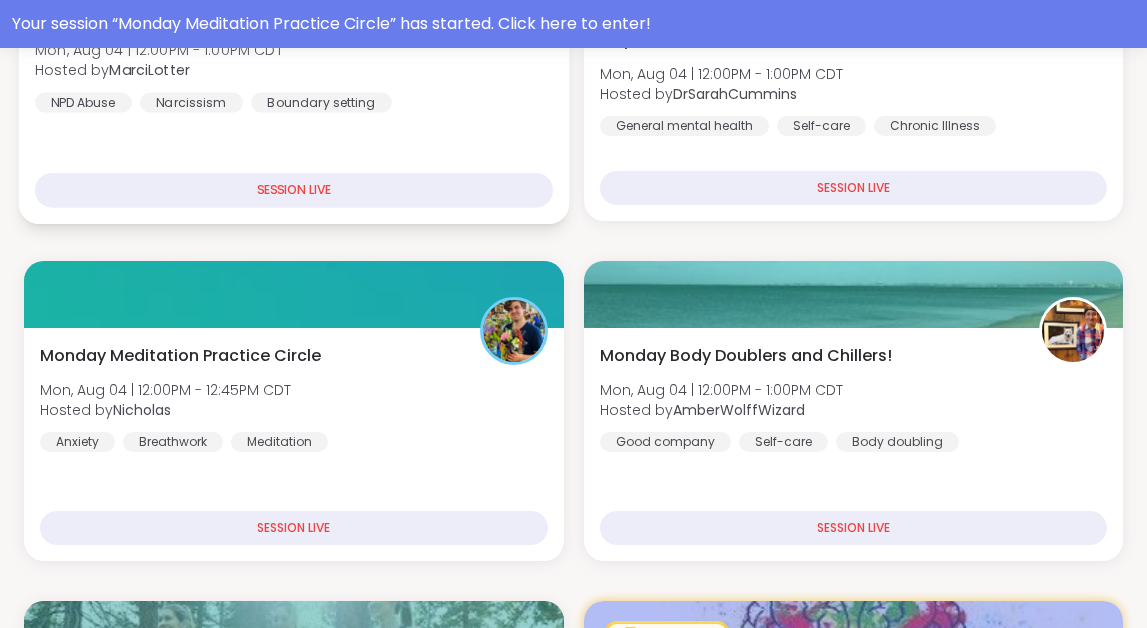 click on "SESSION LIVE" at bounding box center [294, 528] 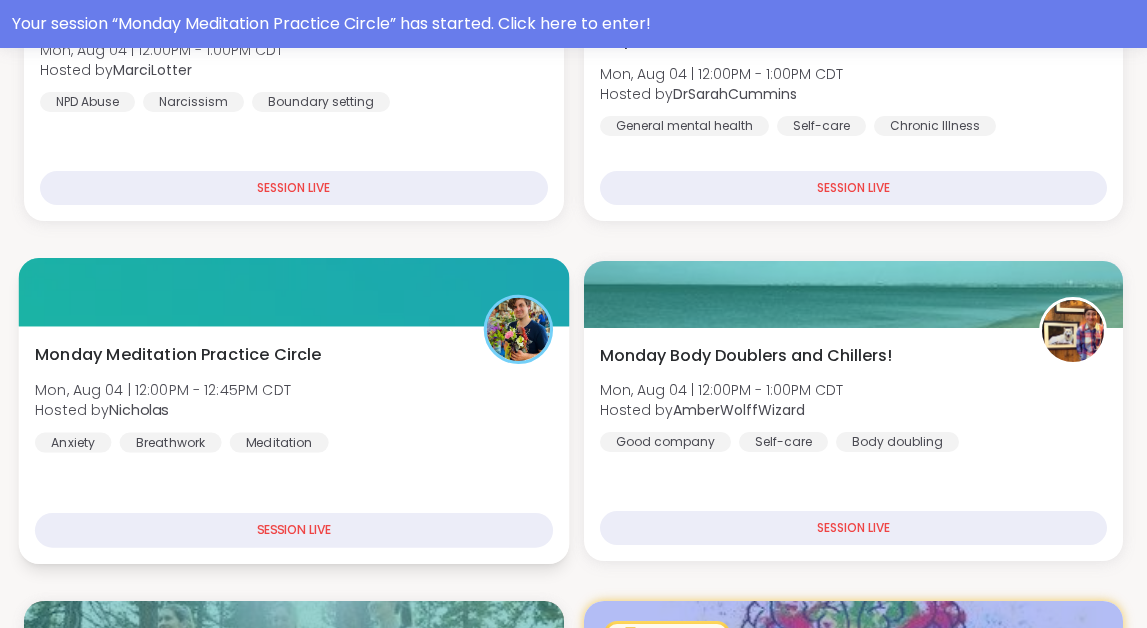 click on "Monday Meditation Practice Circle Mon, Aug 04 | 12:00PM - 12:45PM CDT Hosted by  Nicholas Anxiety Breathwork Meditation" at bounding box center [294, 397] 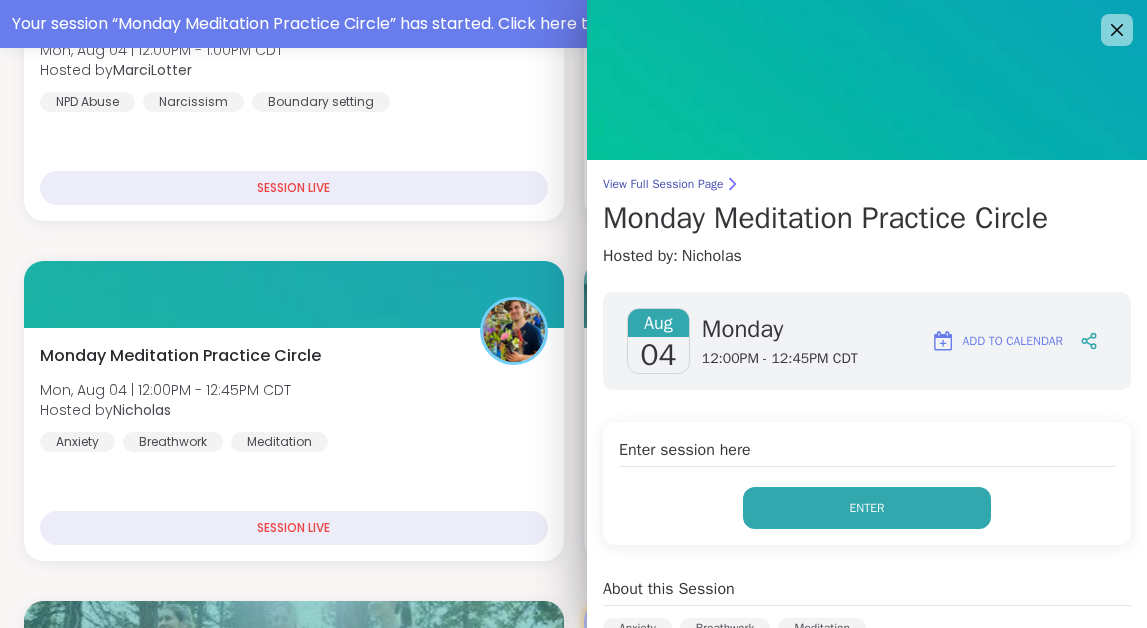 click on "Enter" at bounding box center [867, 508] 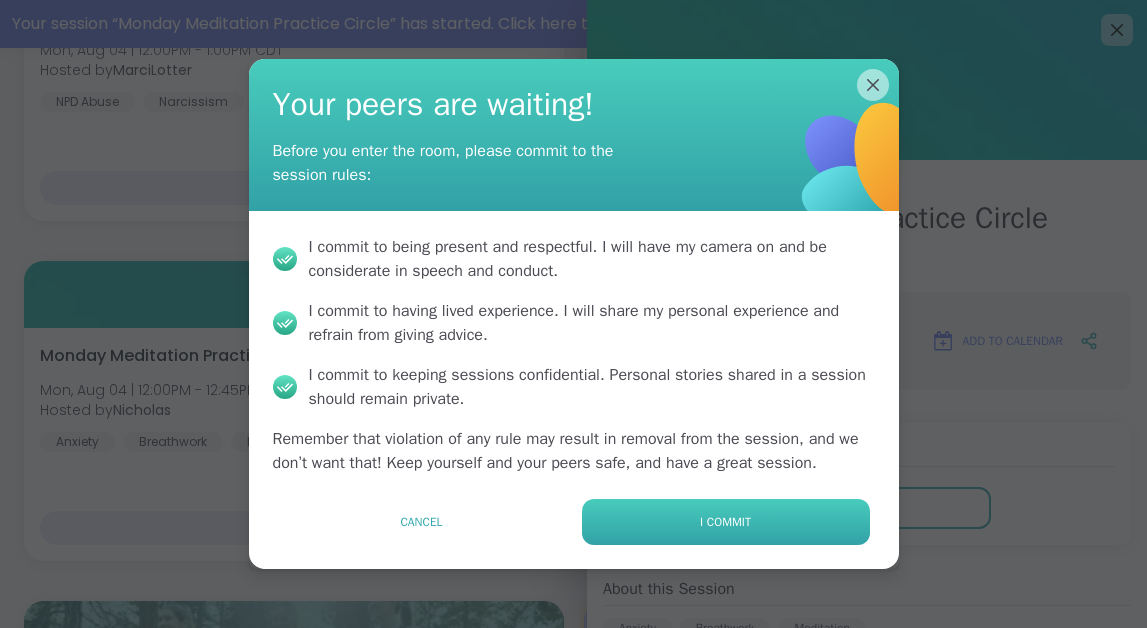 click on "I commit" at bounding box center [726, 522] 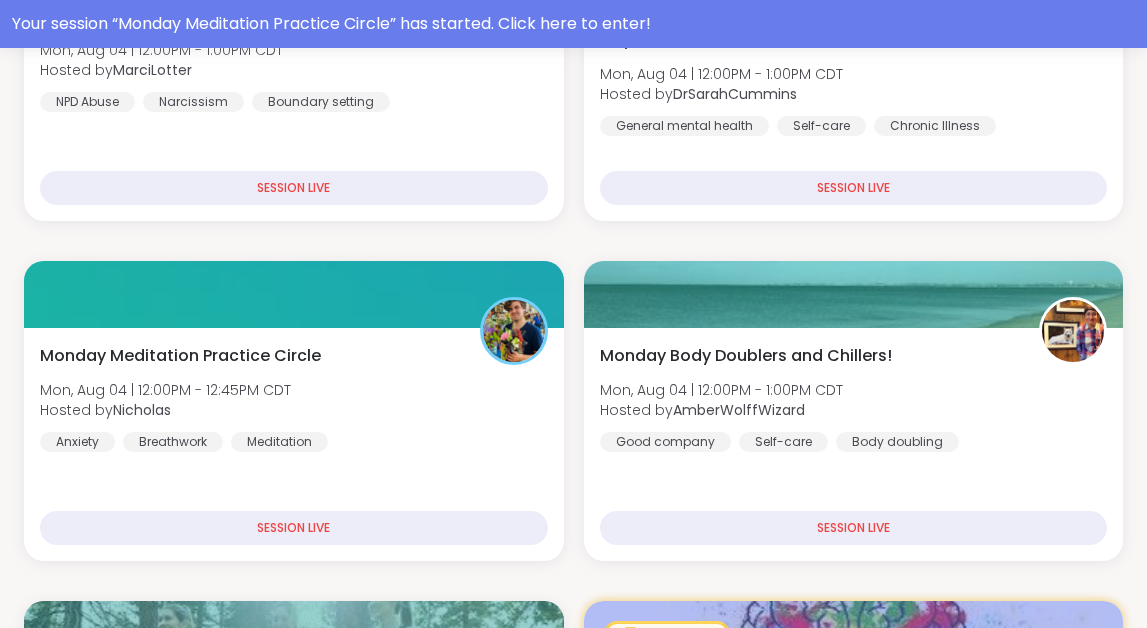 scroll, scrollTop: 0, scrollLeft: 0, axis: both 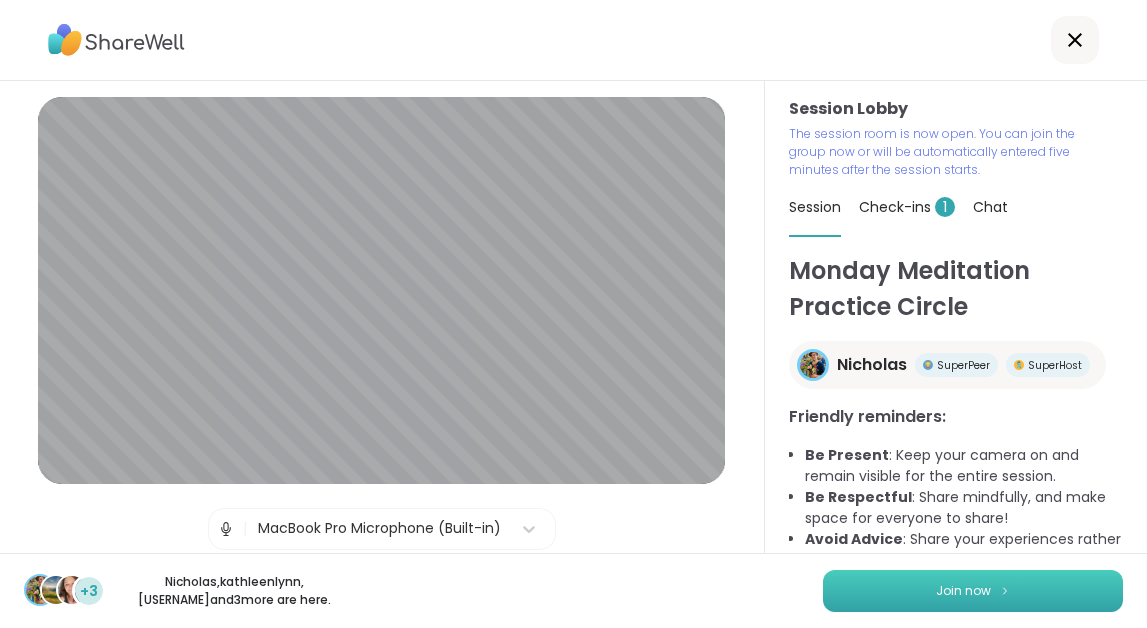 click on "Join now" at bounding box center [963, 591] 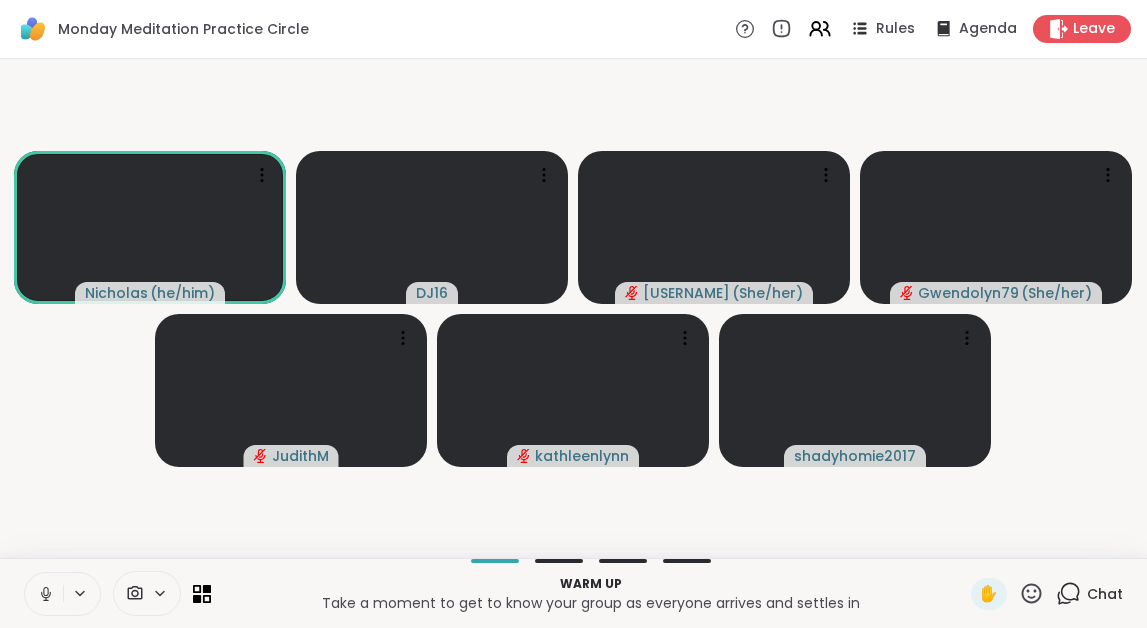 click 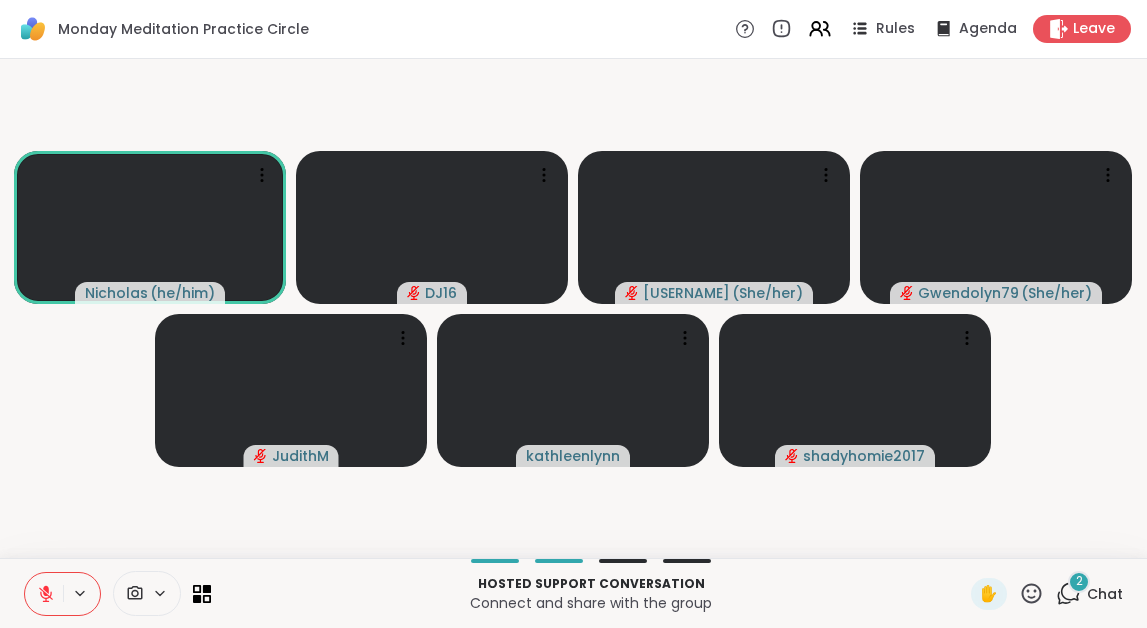 click on "Chat" at bounding box center (1105, 594) 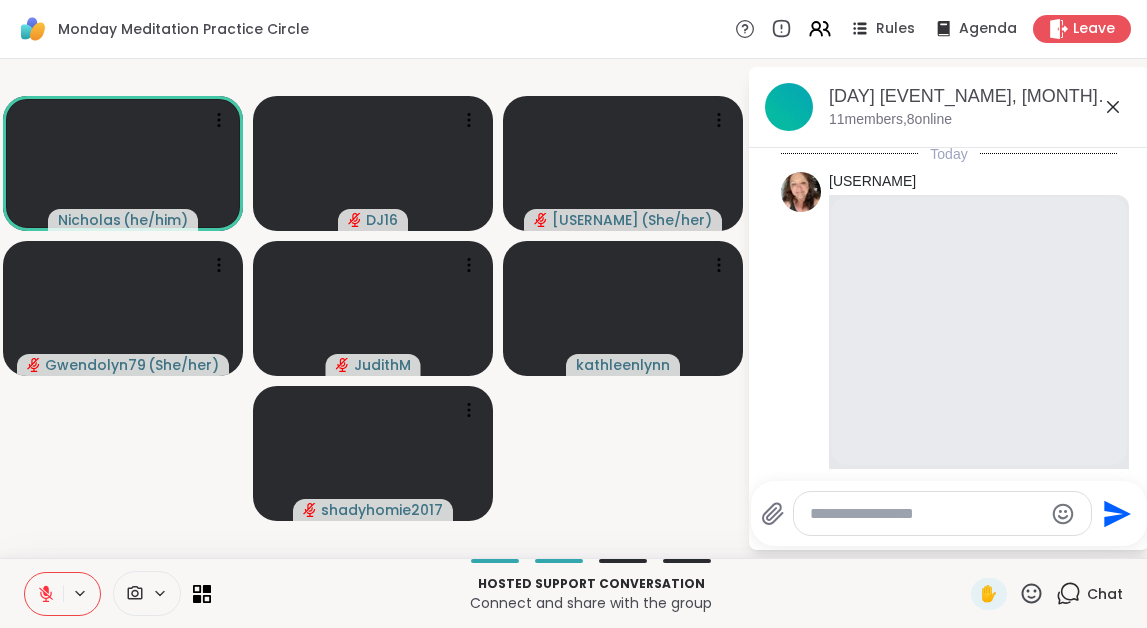 scroll, scrollTop: 0, scrollLeft: 0, axis: both 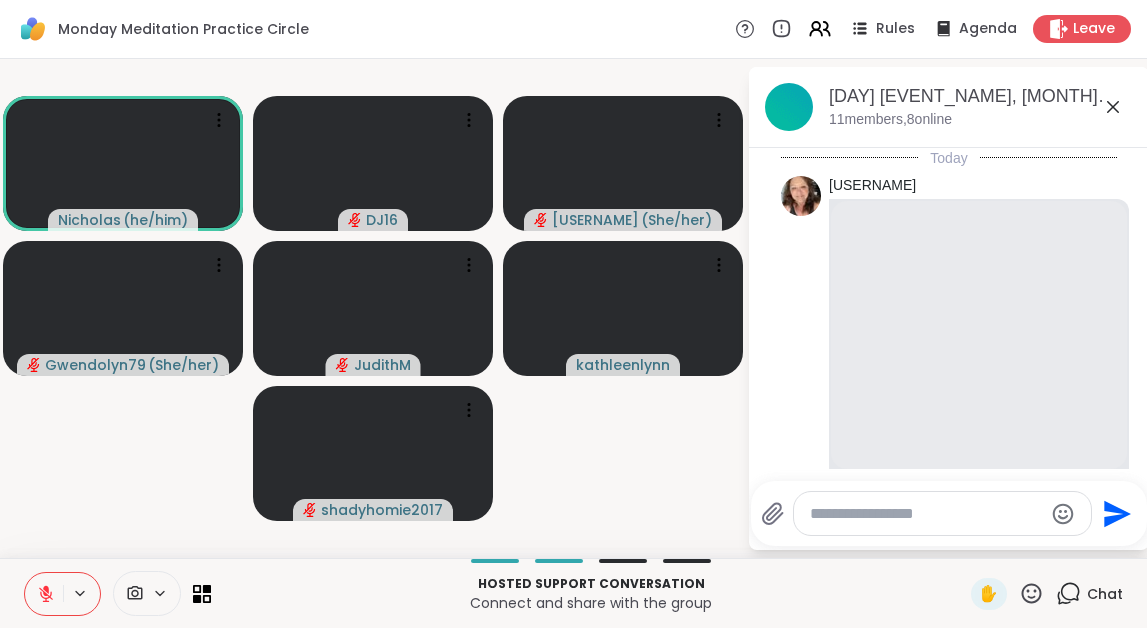 click 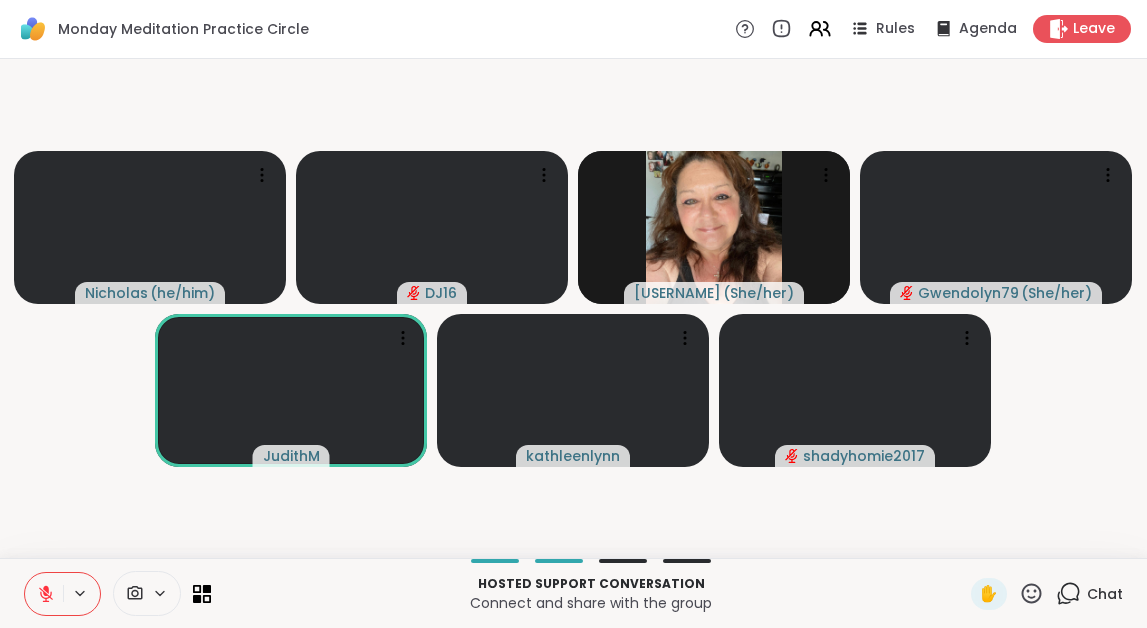 click 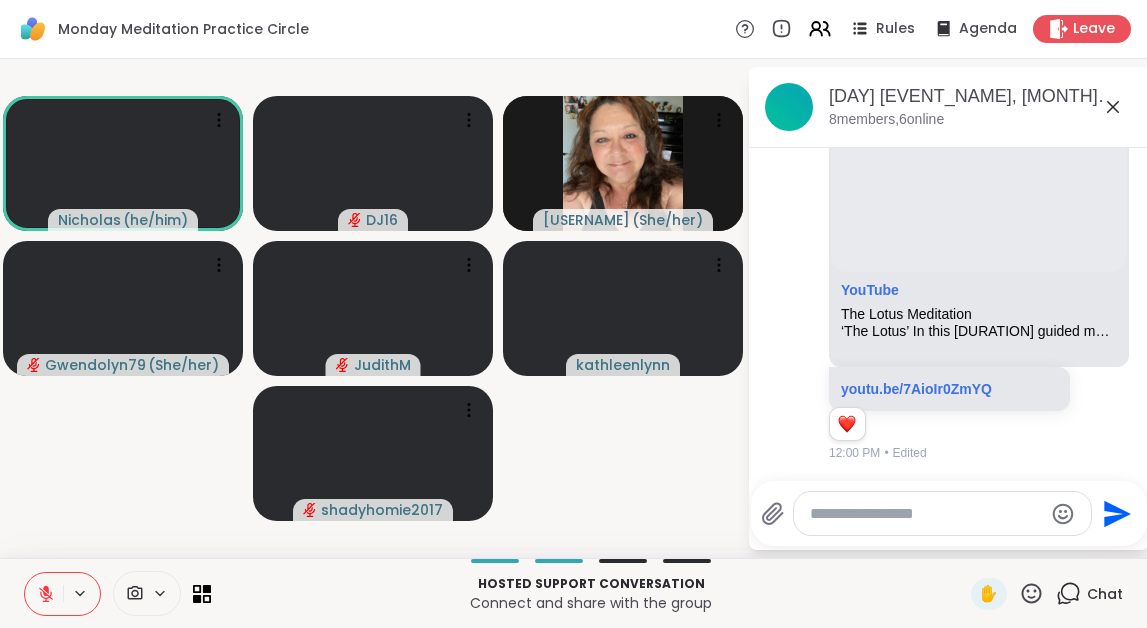 scroll, scrollTop: 699, scrollLeft: 0, axis: vertical 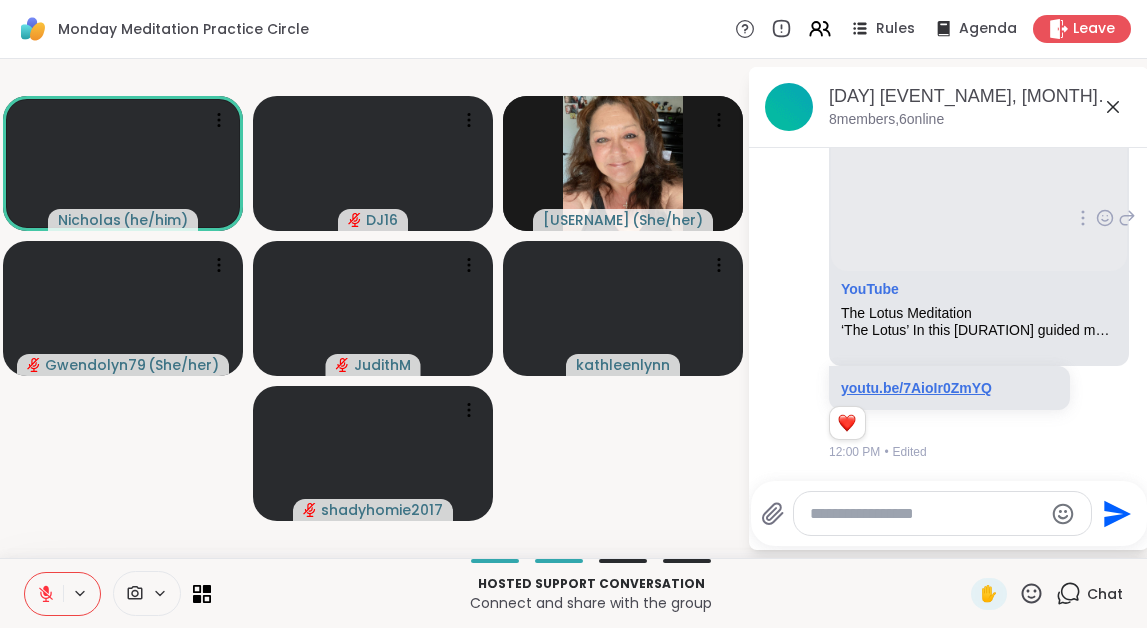 click on "youtu.be/7AioIr0ZmYQ" at bounding box center [916, 388] 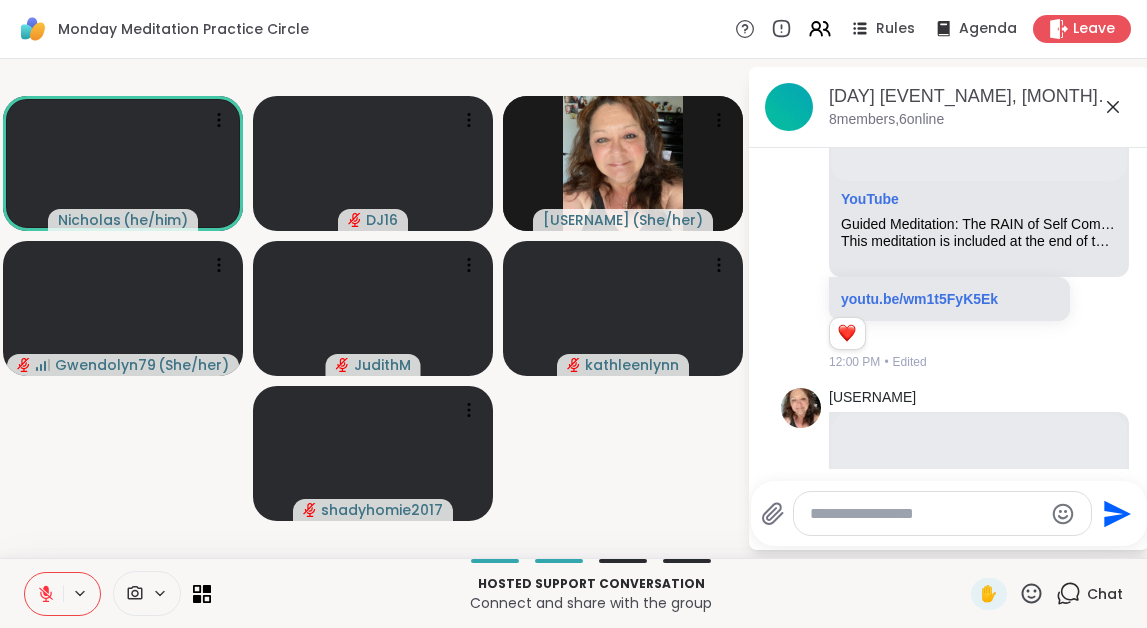 scroll, scrollTop: 289, scrollLeft: 0, axis: vertical 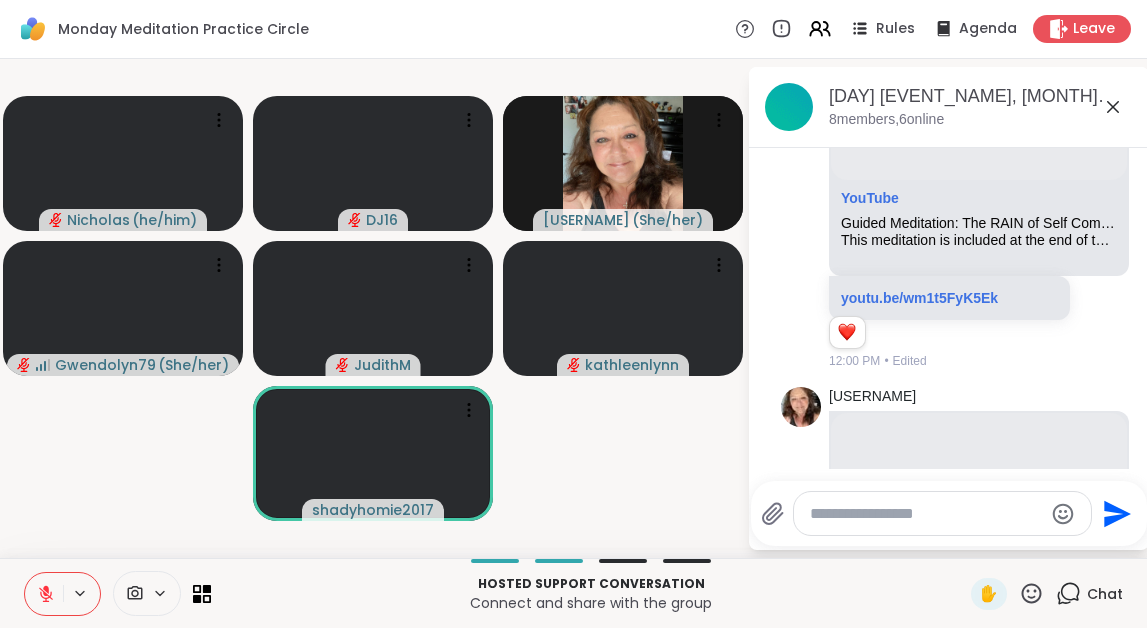 click 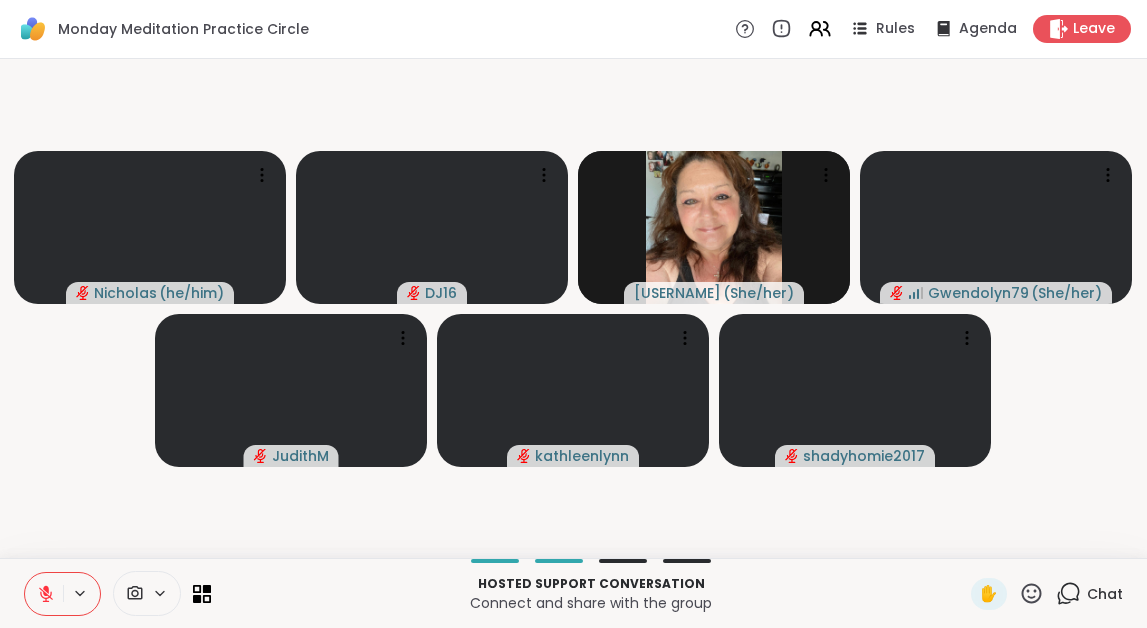 click 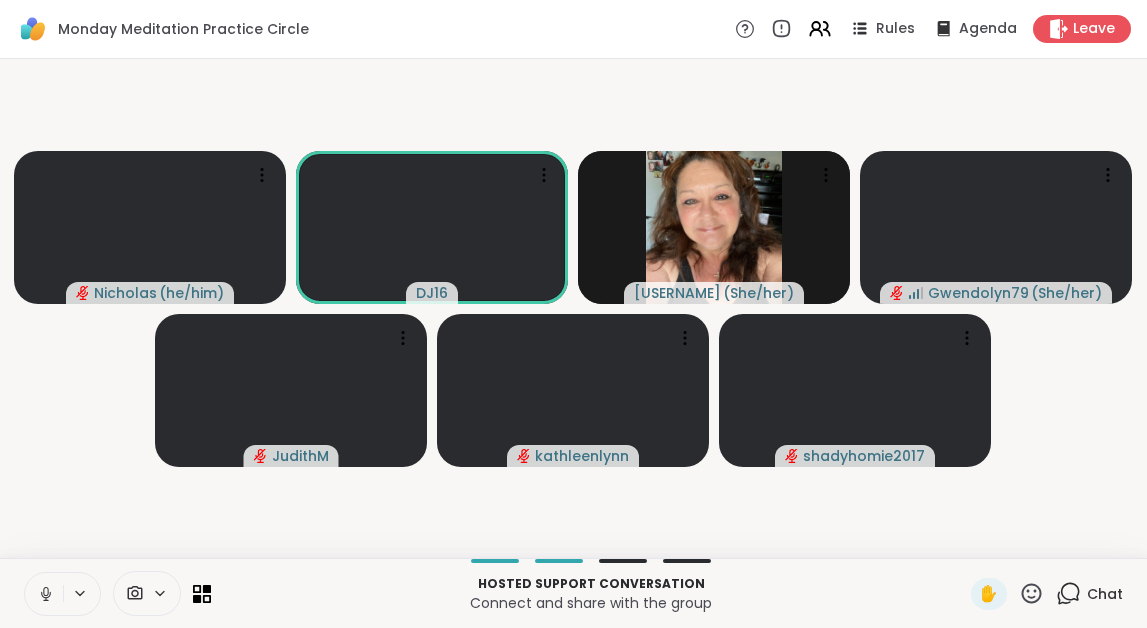 click 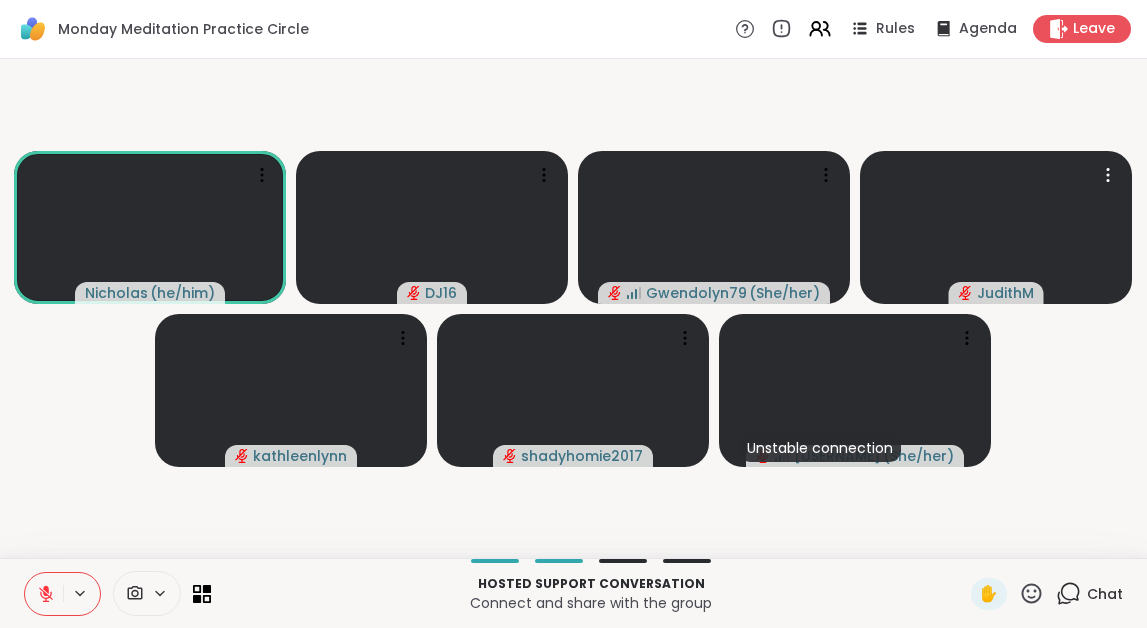 click 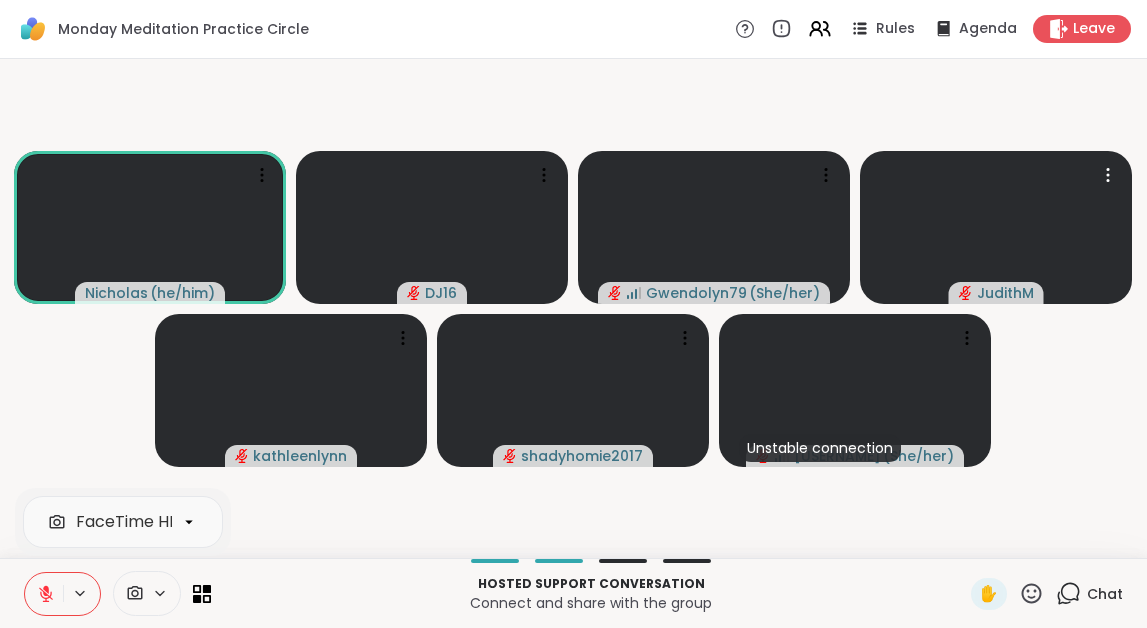 click 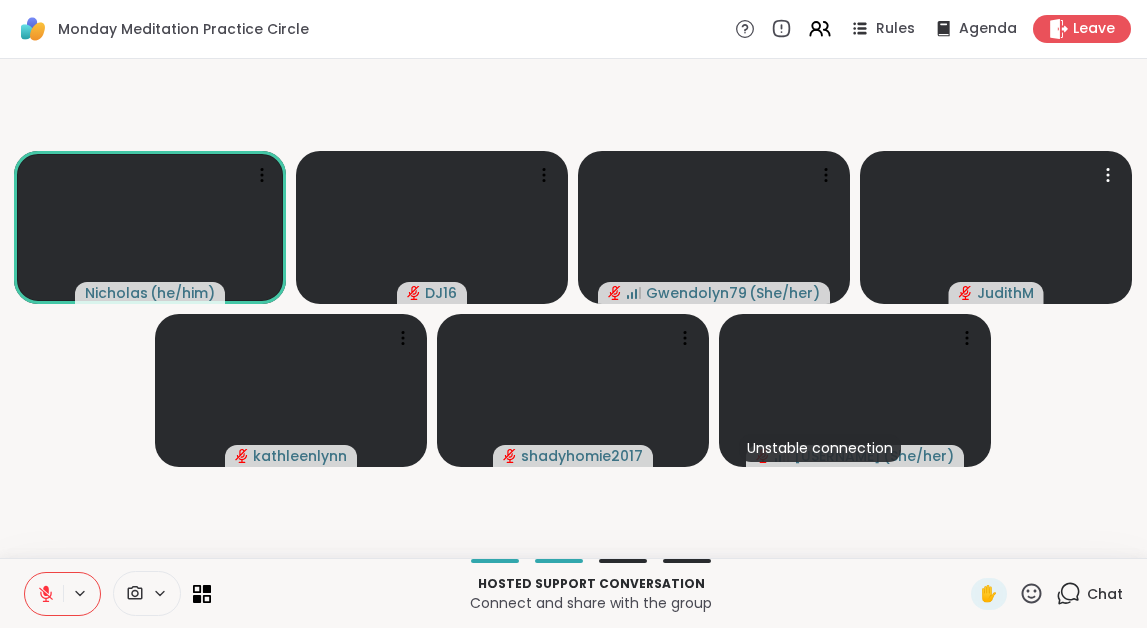 click 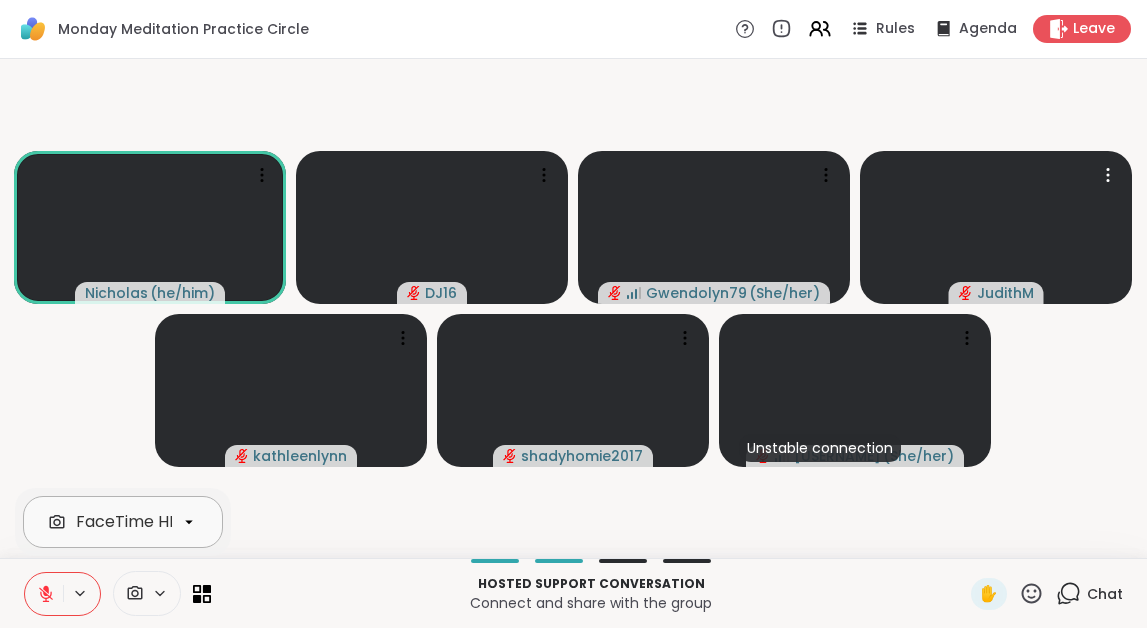 click 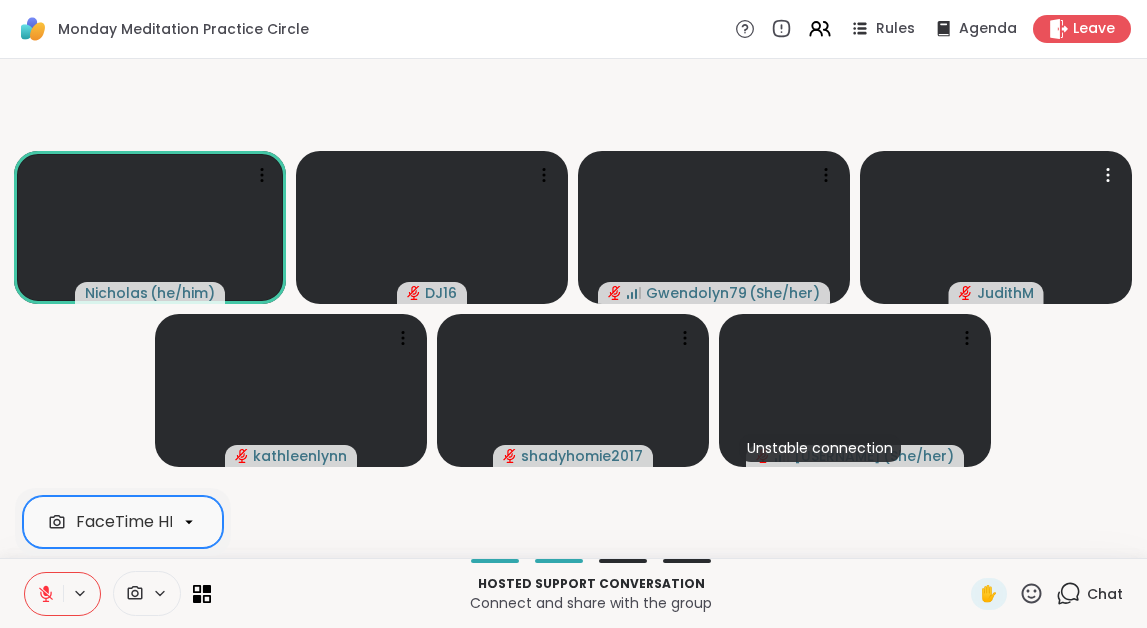click 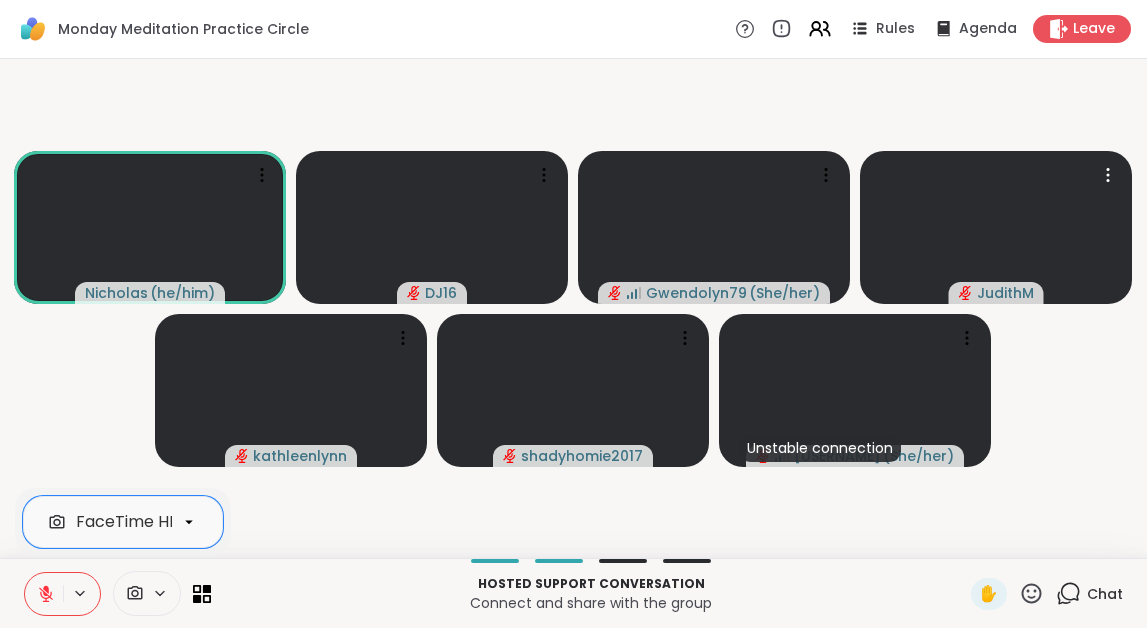 click on "Nicholas ( he/him ) DJ16 Gwendolyn79 ( She/her ) JudithM kathleenlynn shadyhomie2017 Unstable connection LynnM ( She/her )" at bounding box center (573, 308) 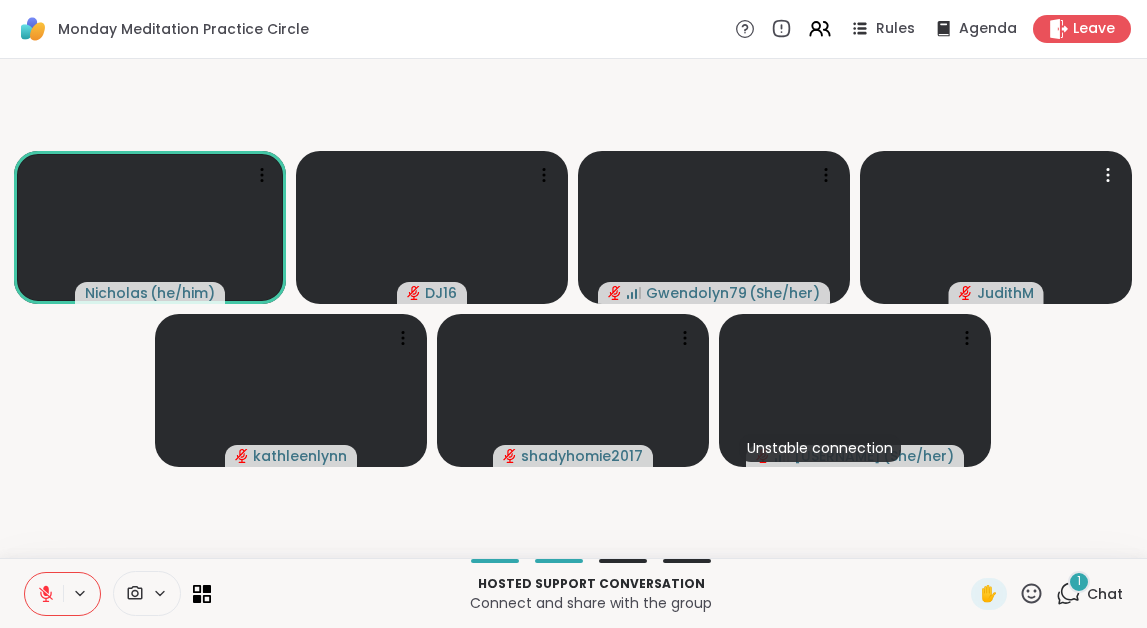 click on "Nicholas ( he/him ) DJ16 Gwendolyn79 ( She/her ) JudithM kathleenlynn shadyhomie2017 Unstable connection LynnM ( She/her )" at bounding box center (573, 308) 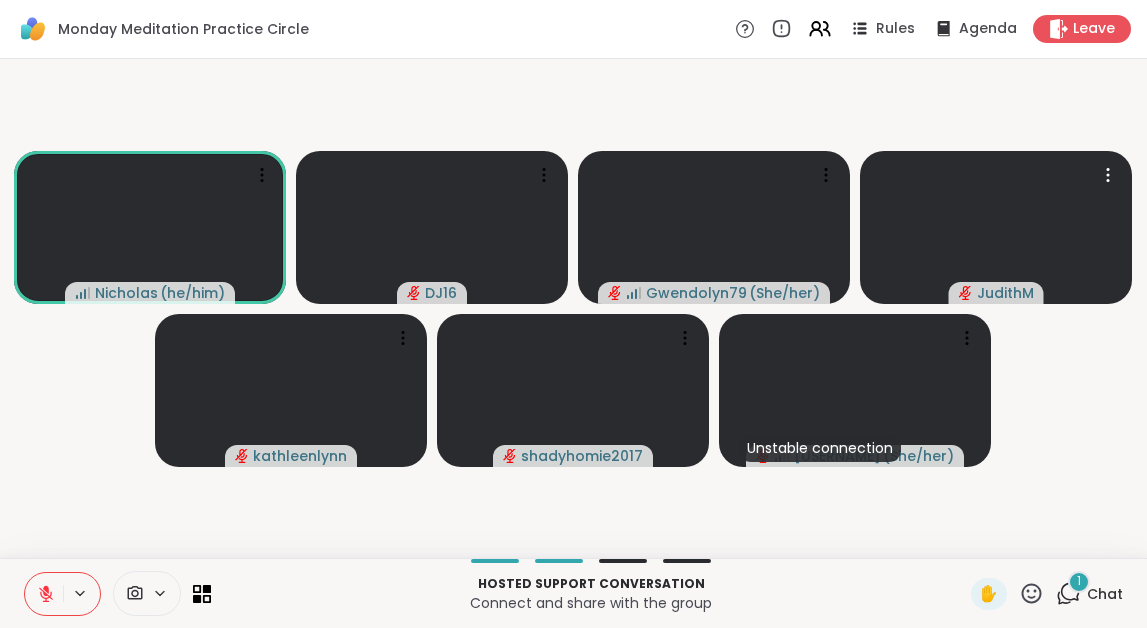 click on "Chat" at bounding box center (1105, 594) 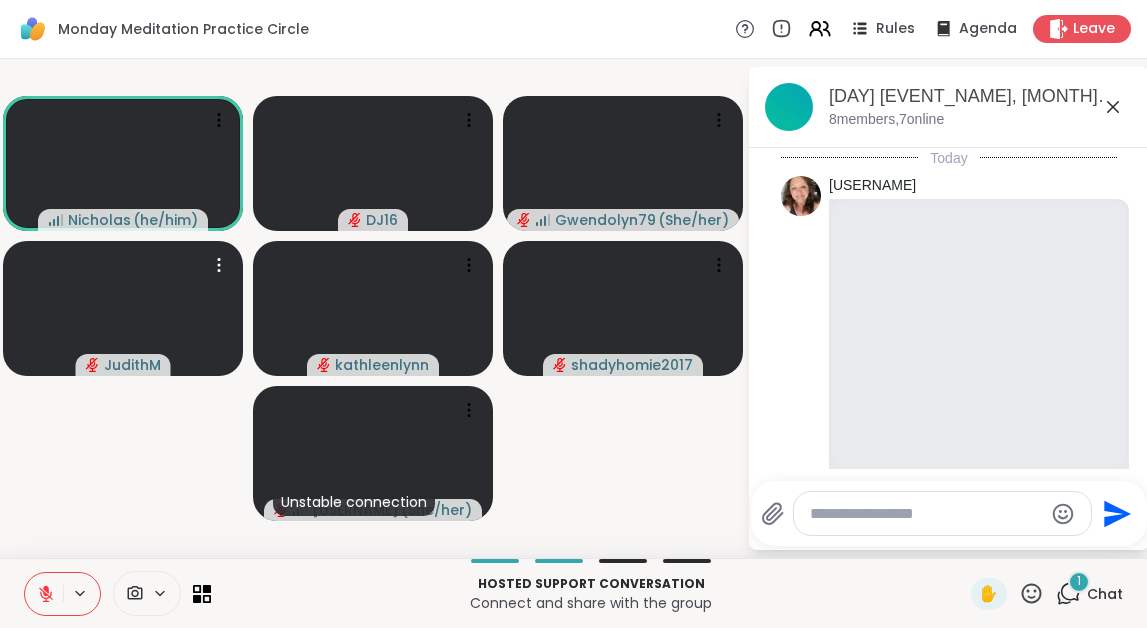 scroll, scrollTop: 2091, scrollLeft: 0, axis: vertical 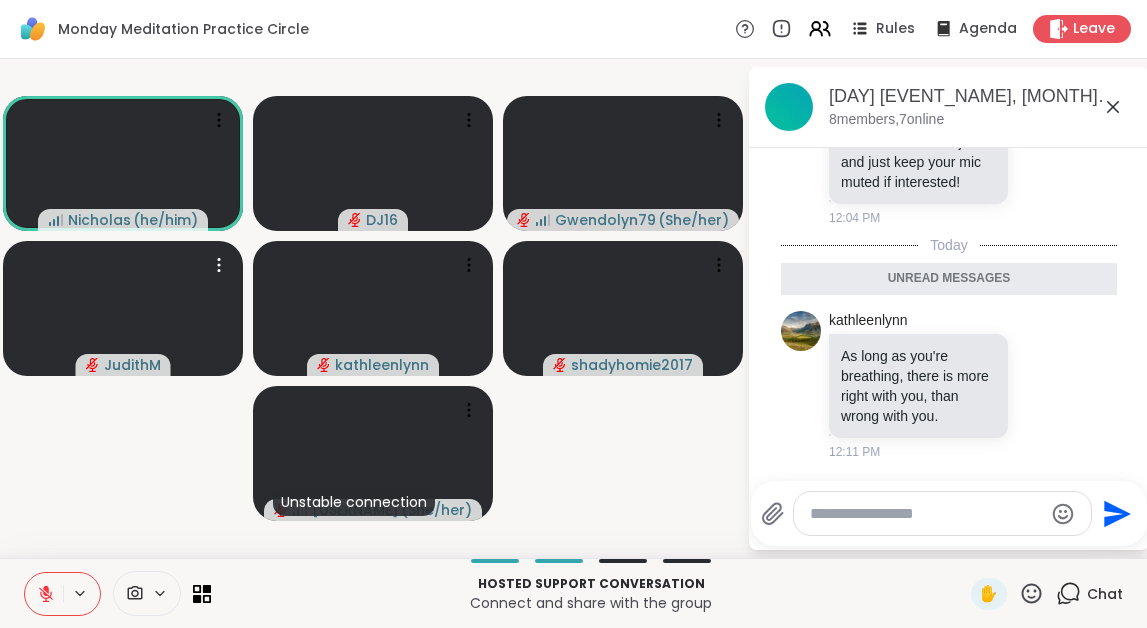 click on "Chat" at bounding box center [1105, 594] 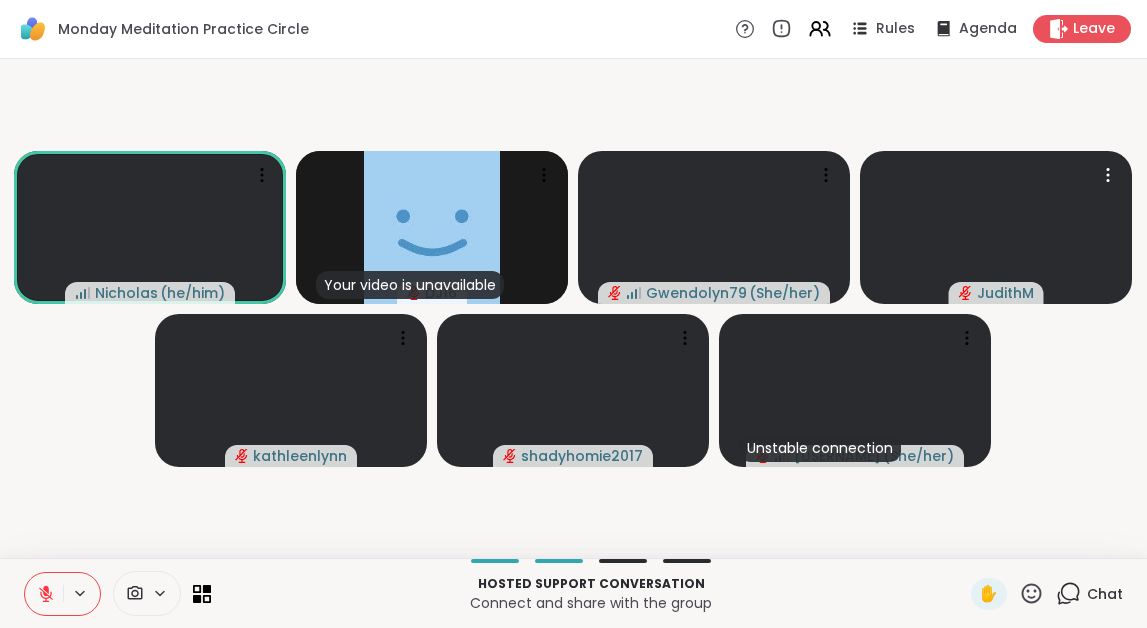 click on "Nicholas ( he/him ) Your video is unavailable DJ16 Gwendolyn79 ( She/her ) JudithM kathleenlynn shadyhomie2017 Unstable connection LynnM ( She/her )" at bounding box center [573, 308] 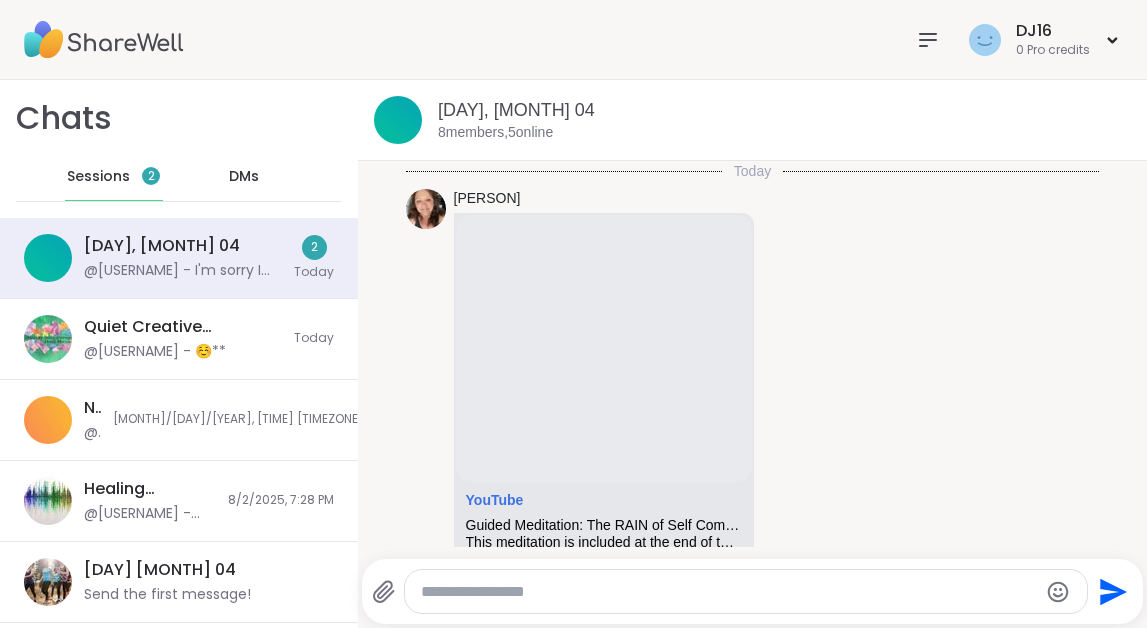 scroll, scrollTop: 0, scrollLeft: 0, axis: both 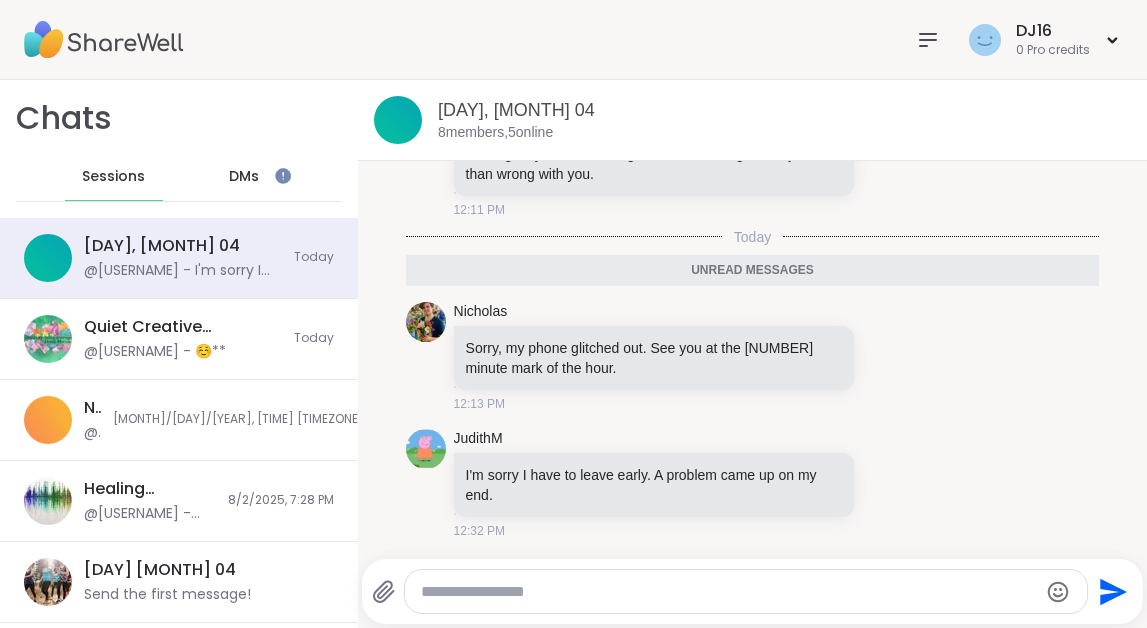 click 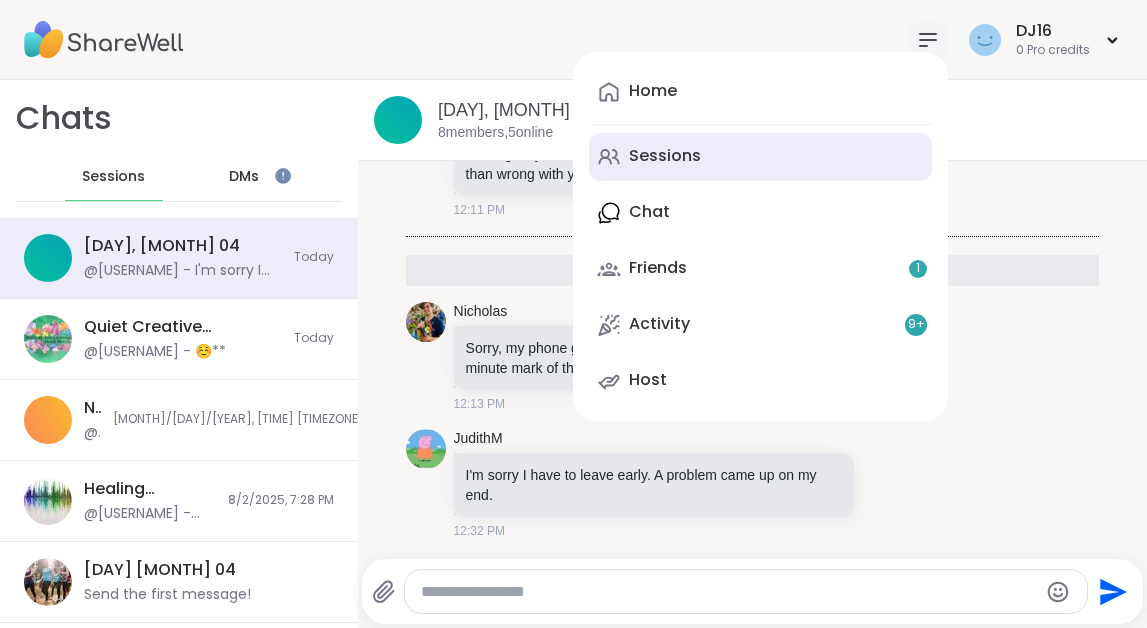 click on "Sessions" at bounding box center [760, 157] 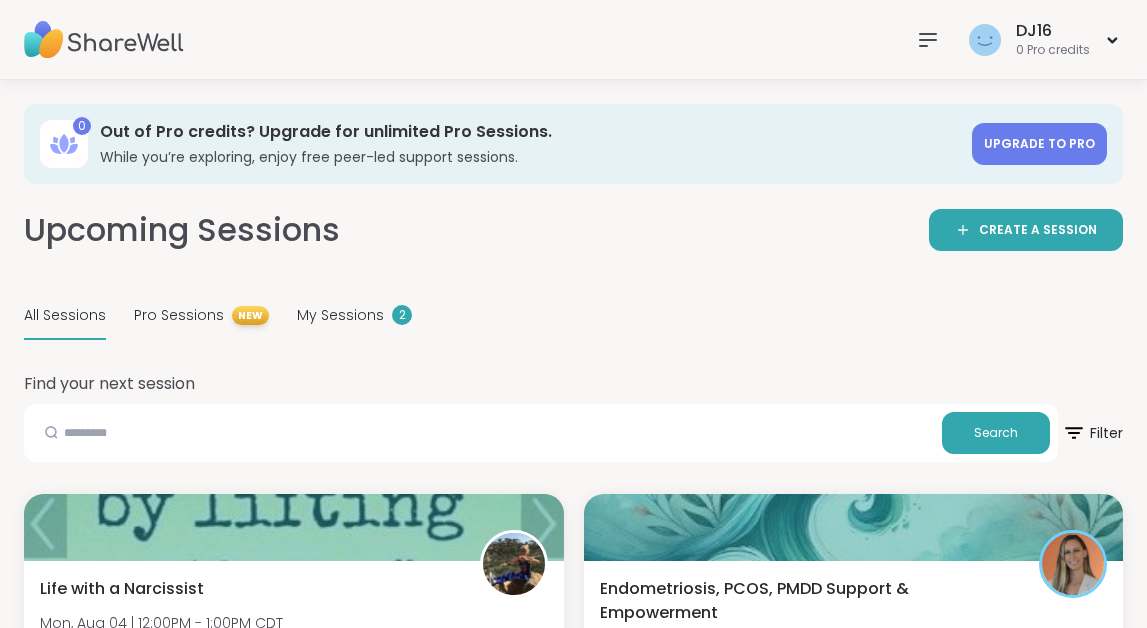 click 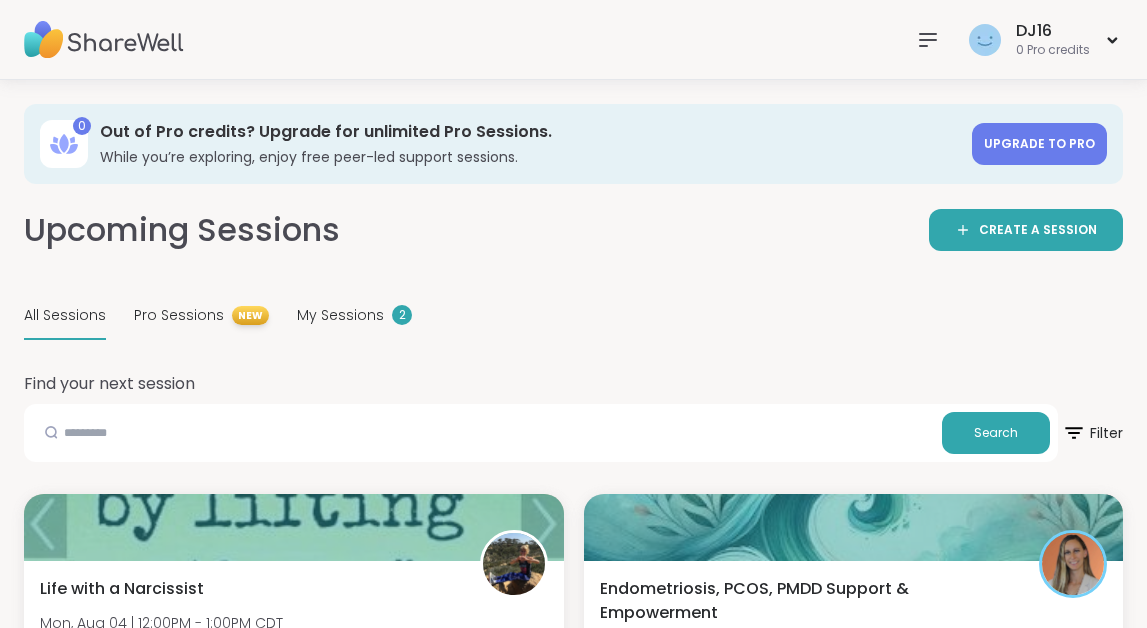 click on "Find your next session Search  Filter" at bounding box center [573, 417] 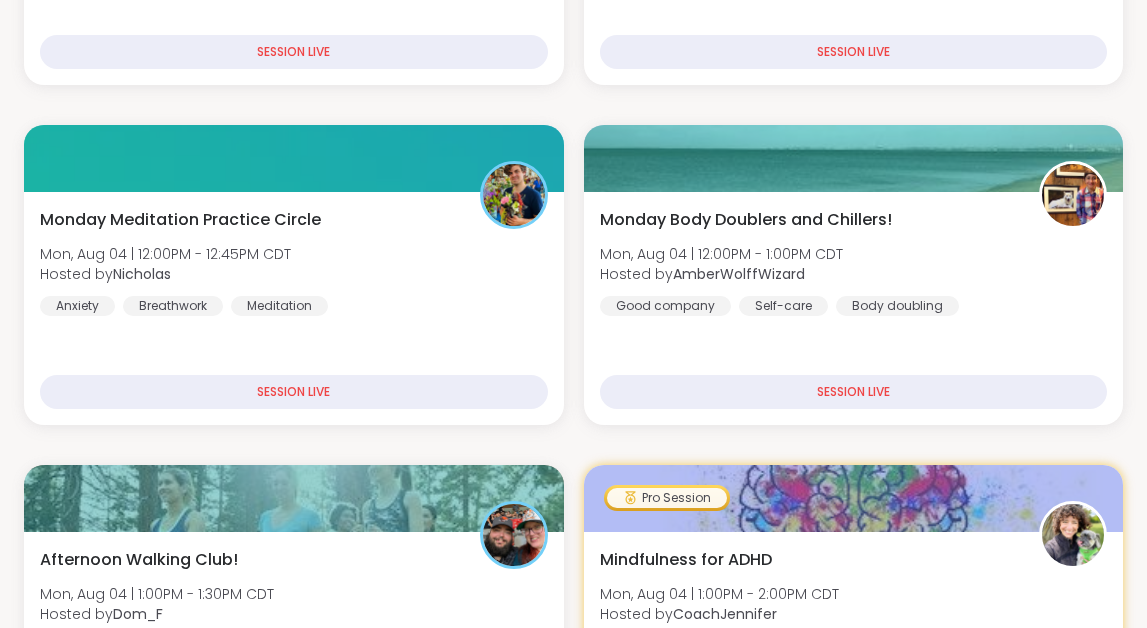 scroll, scrollTop: 724, scrollLeft: 0, axis: vertical 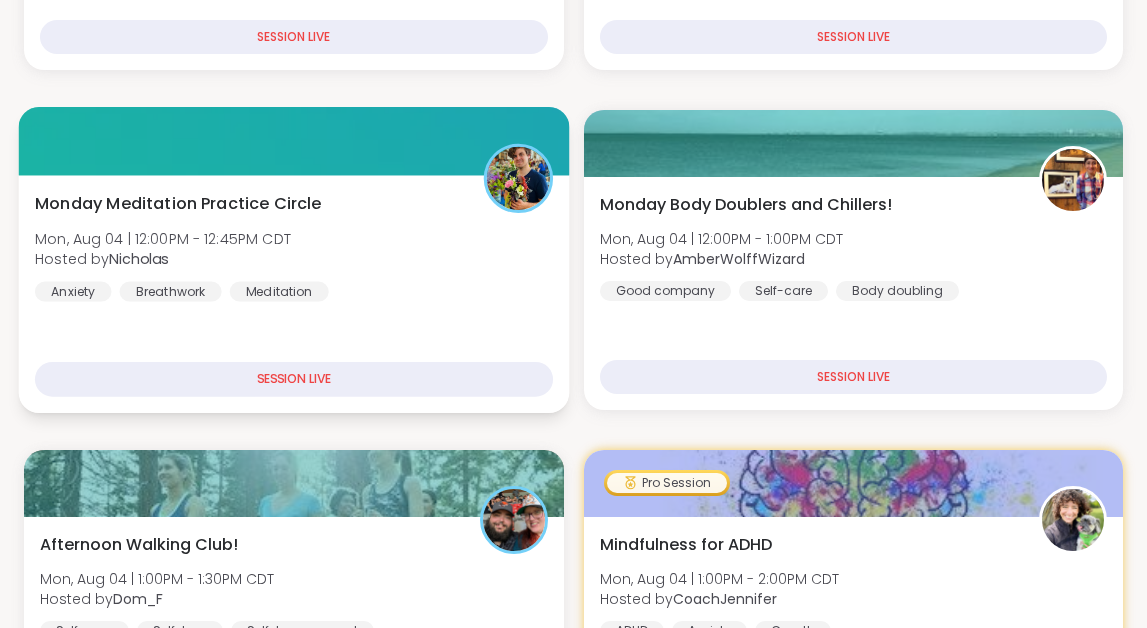 click on "Monday Meditation Practice Circle Mon, Aug 04 | 12:00PM - 12:45PM CDT Hosted by  Nicholas Anxiety Breathwork Meditation" at bounding box center [294, 246] 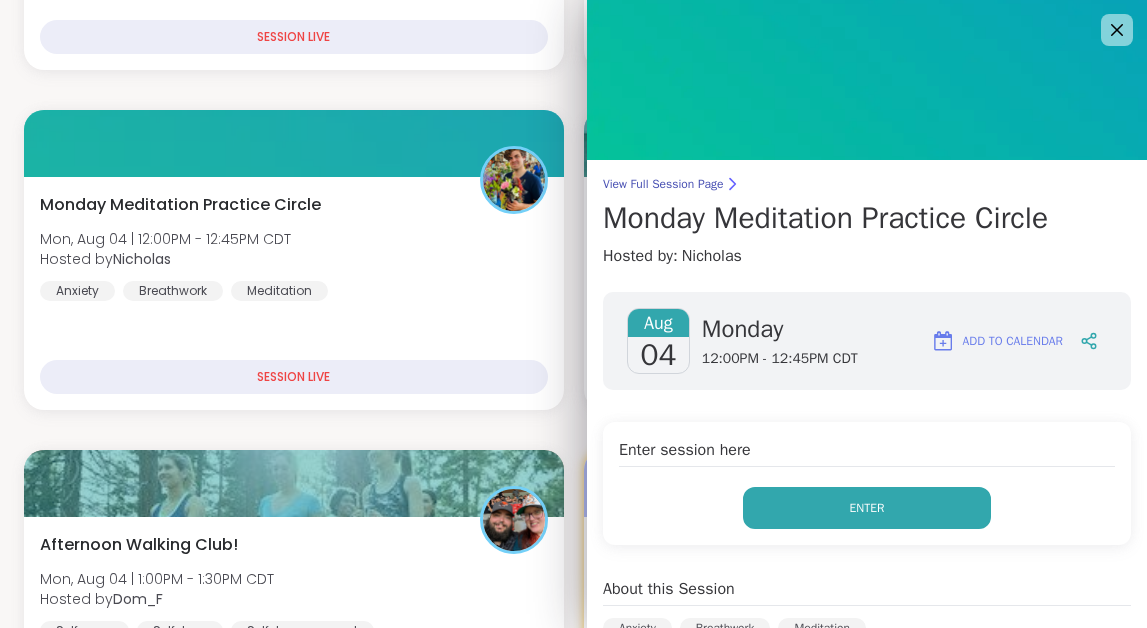click on "Enter" at bounding box center (867, 508) 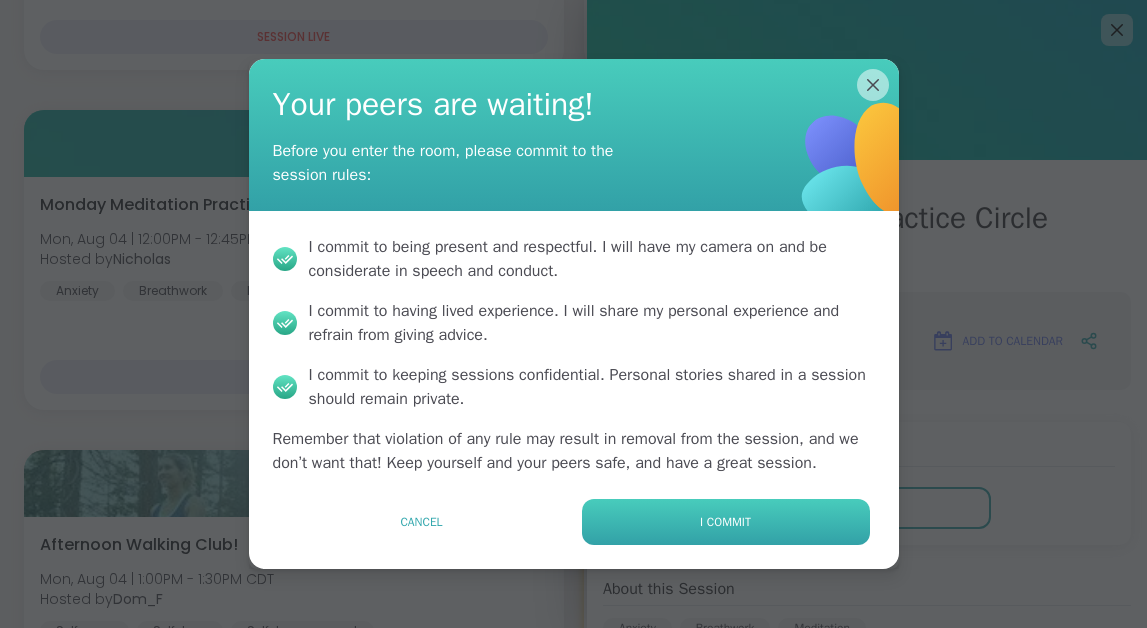 click on "I commit" at bounding box center (726, 522) 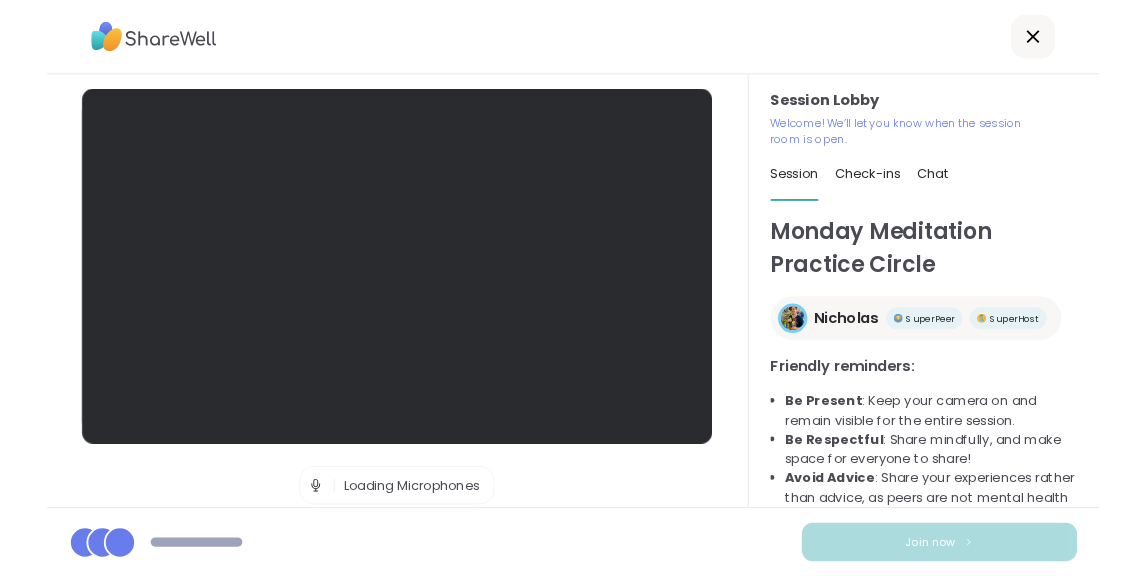 scroll, scrollTop: 0, scrollLeft: 0, axis: both 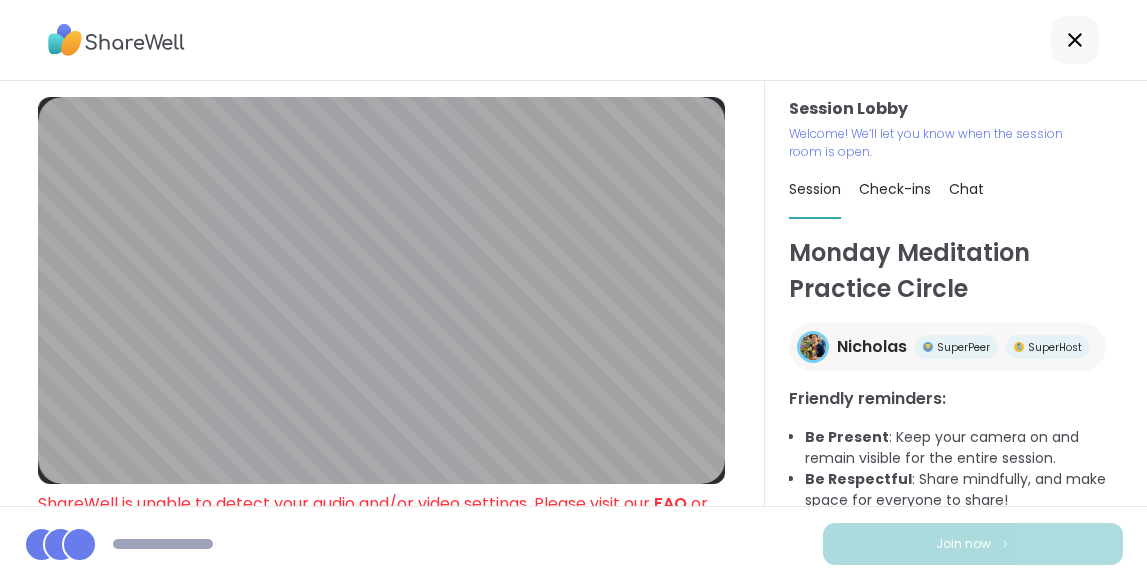 click on "Session Lobby ShareWell is unable to detect your audio and/or video settings. Please visit our   FAQ   or contact our support to get your settings working. | MacBook Pro Microphone (Built-in) | Test speaker and microphone Session Lobby Welcome! We’ll let you know when the session room is open. Session Check-ins Chat Monday Meditation Practice Circle Nicholas SuperPeer SuperHost Friendly reminders: Be Present : Keep your camera on and remain visible for the entire session. Be Respectful : Share mindfully, and make space for everyone to share! Avoid Advice : Share your experiences rather than advice, as peers are not mental health professionals.         Join now" at bounding box center (573, 290) 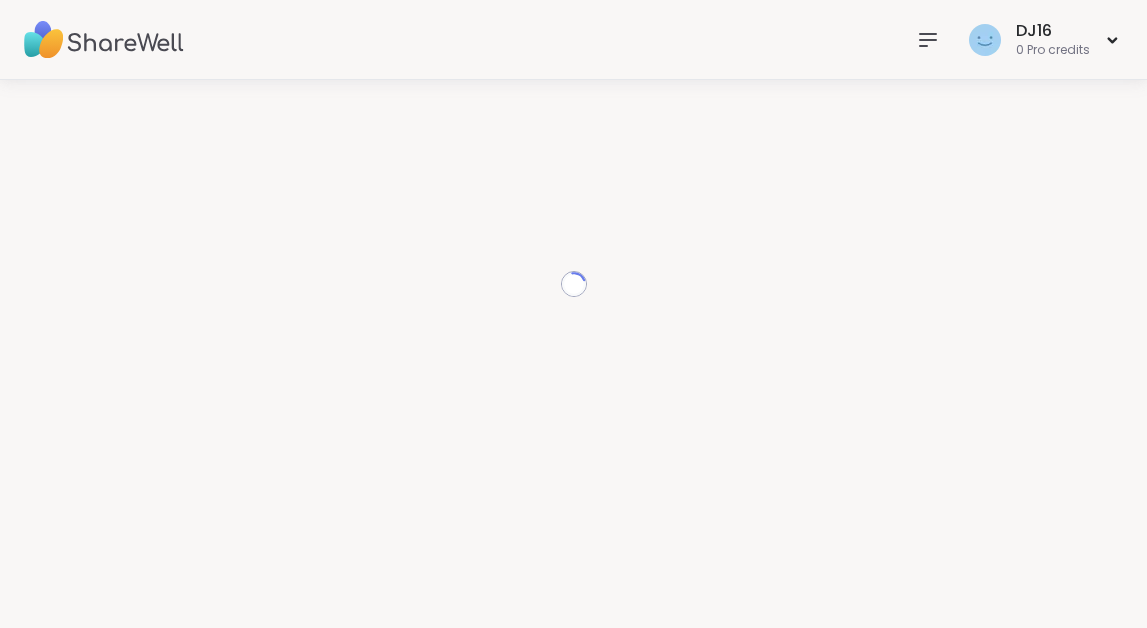 scroll, scrollTop: 0, scrollLeft: 0, axis: both 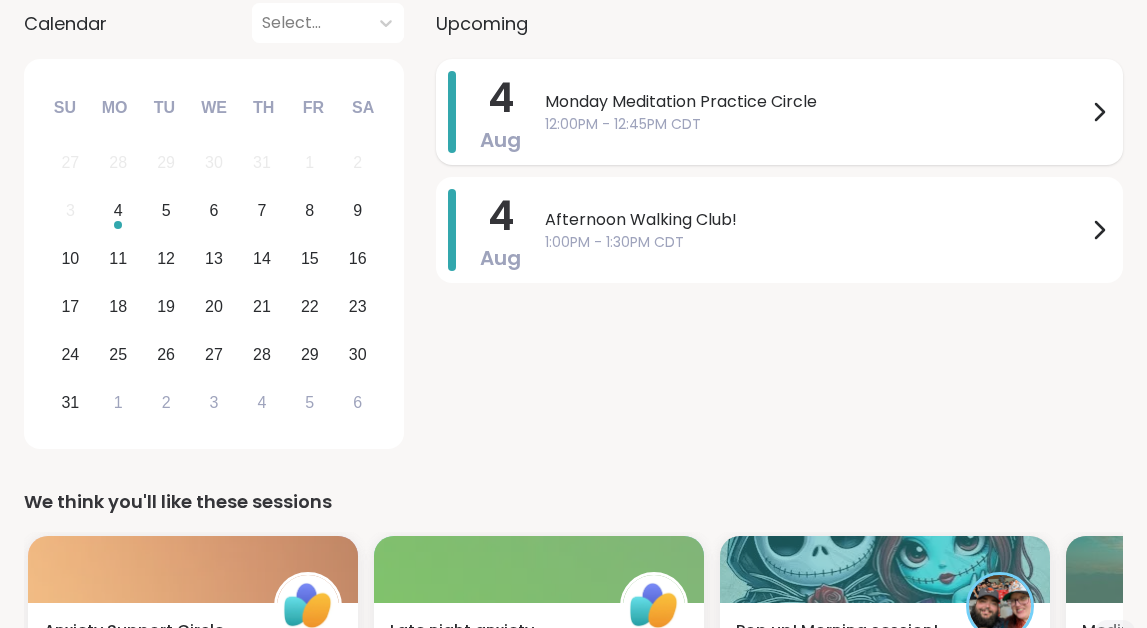 click on "4 Aug Monday Meditation Practice Circle 12:00PM - 12:45PM CDT" at bounding box center (779, 112) 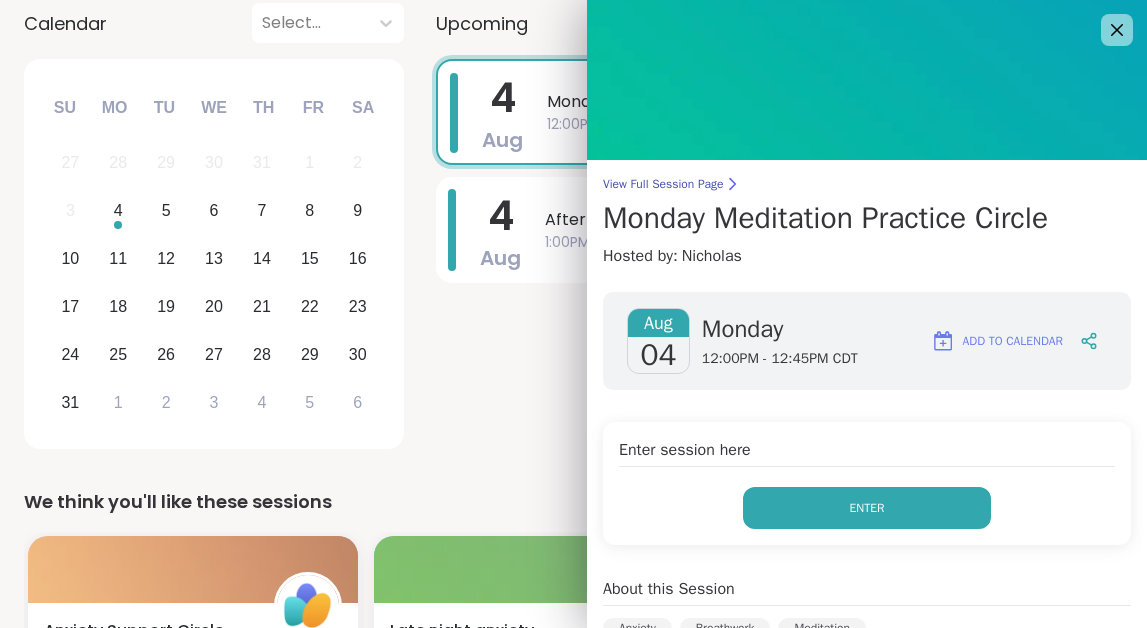 click on "Enter" at bounding box center [867, 508] 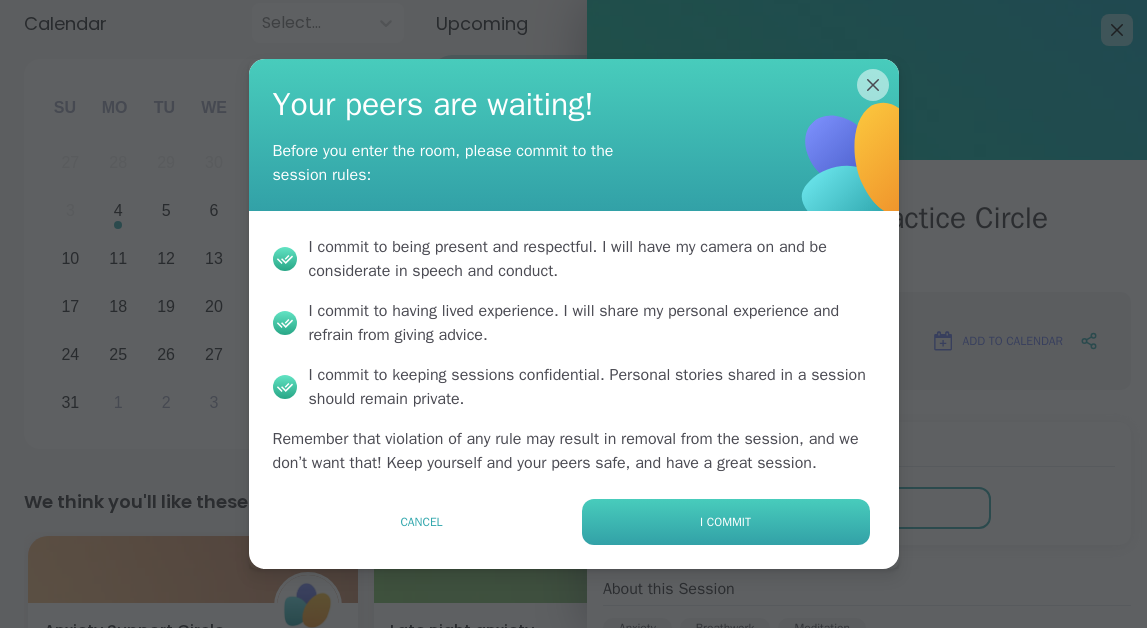 click on "I commit" at bounding box center [726, 522] 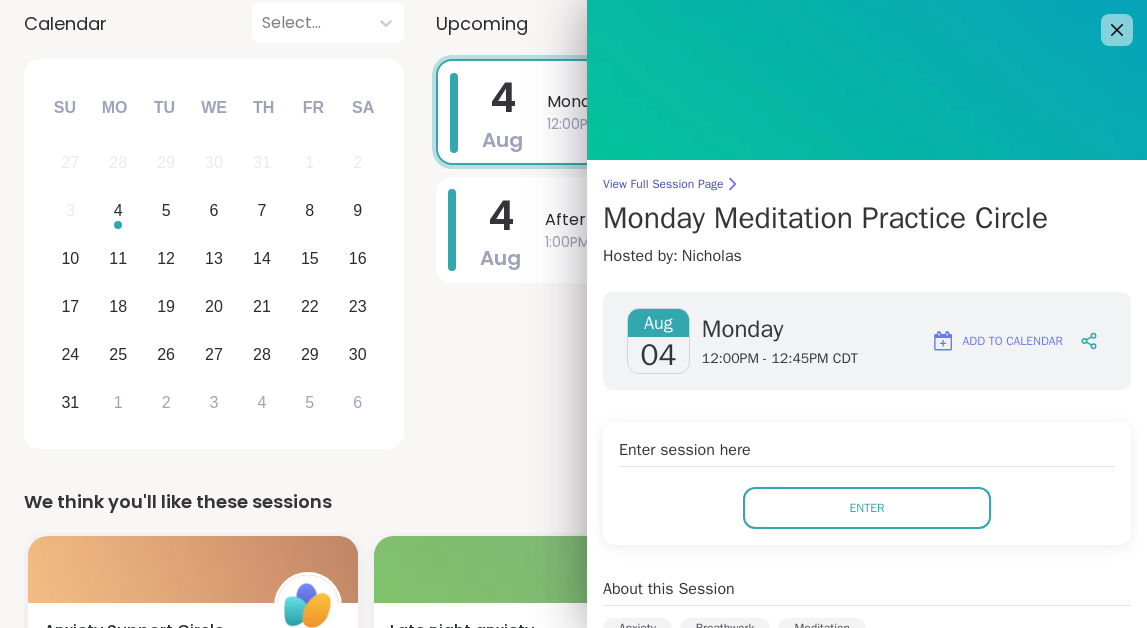 scroll, scrollTop: 0, scrollLeft: 0, axis: both 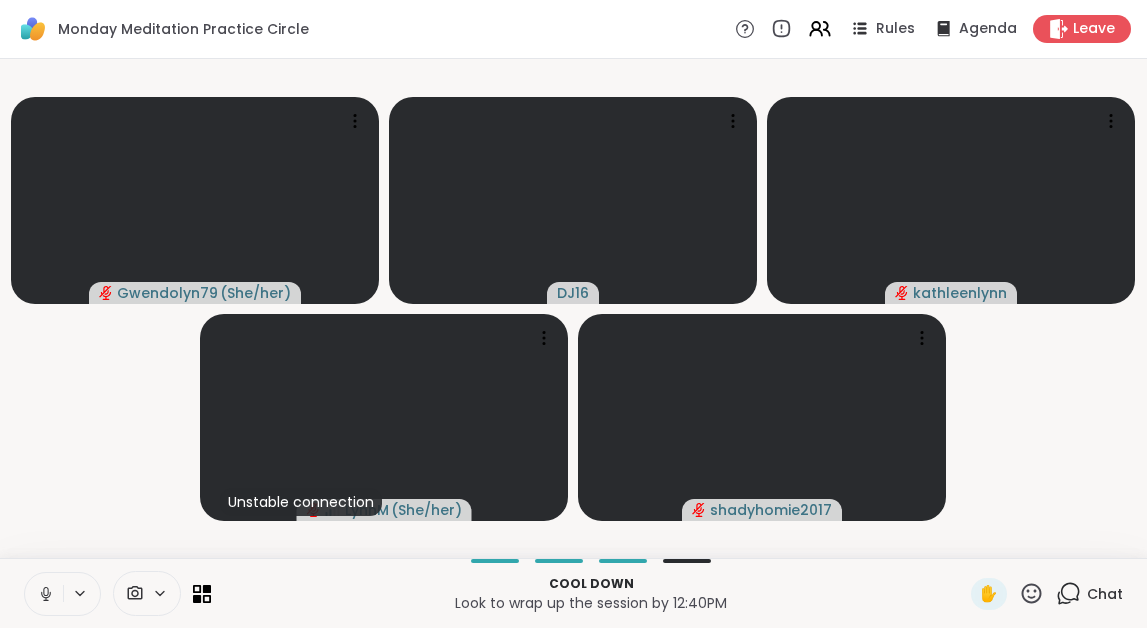 click 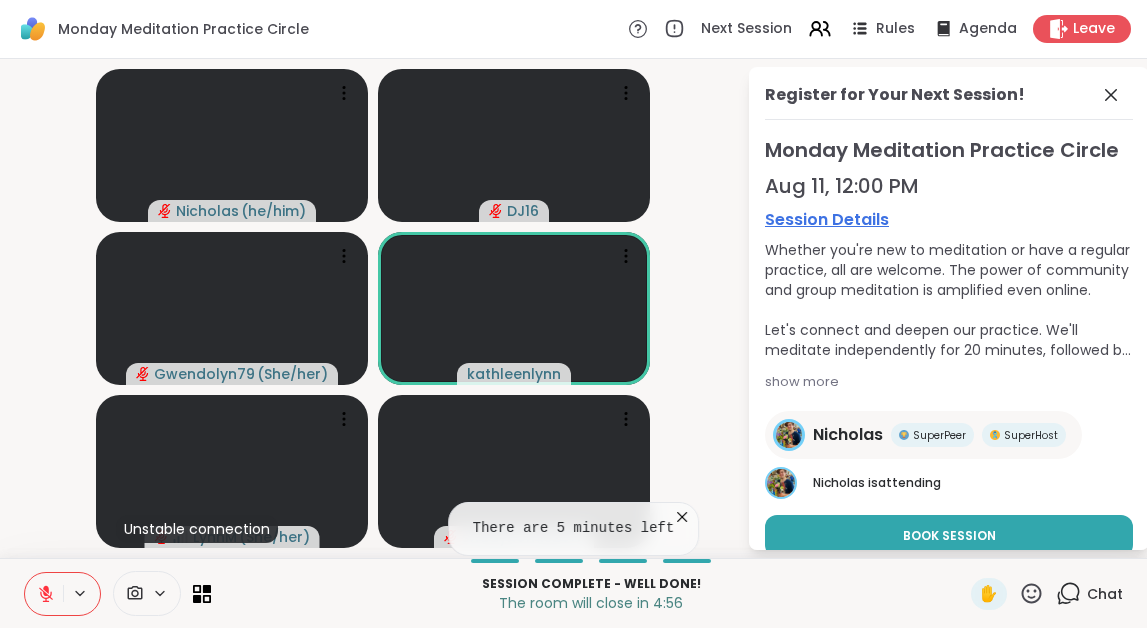 click 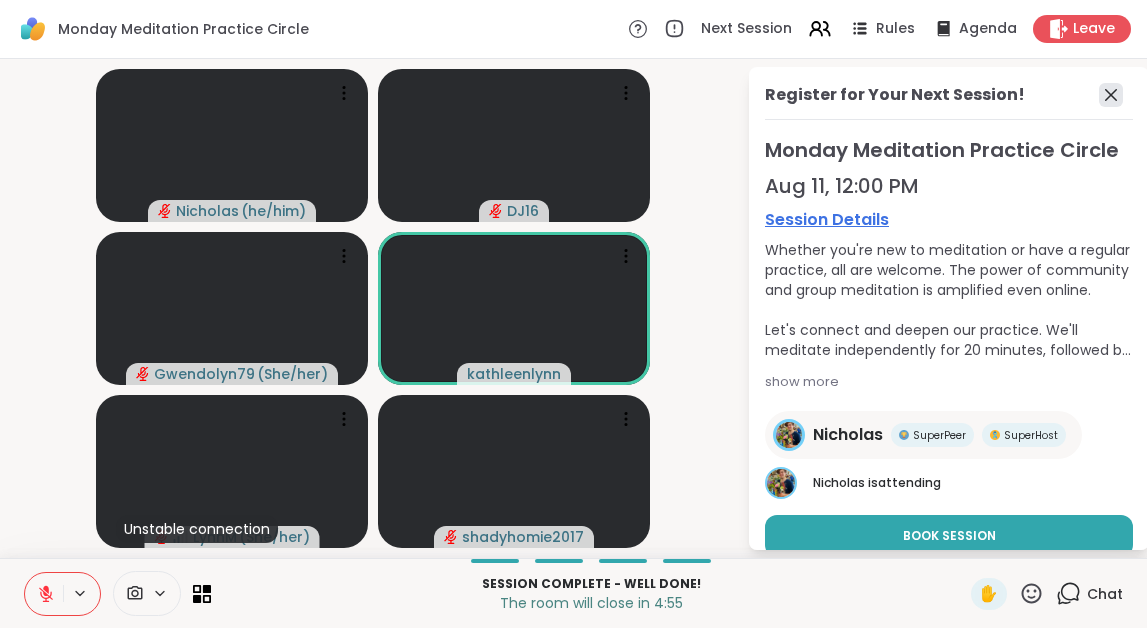 click 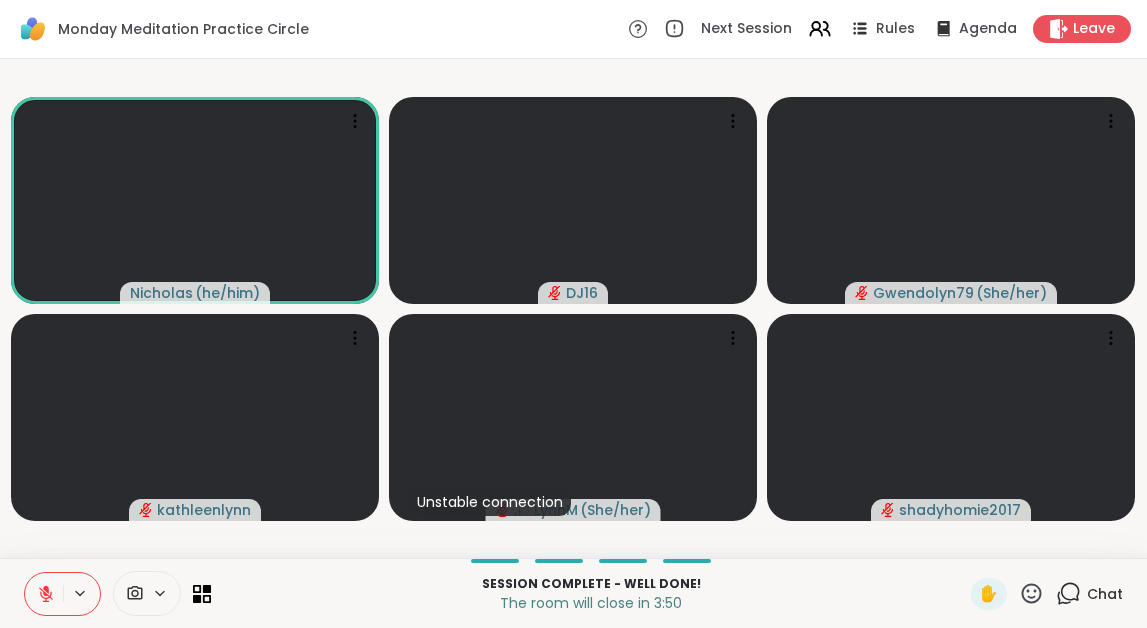 click 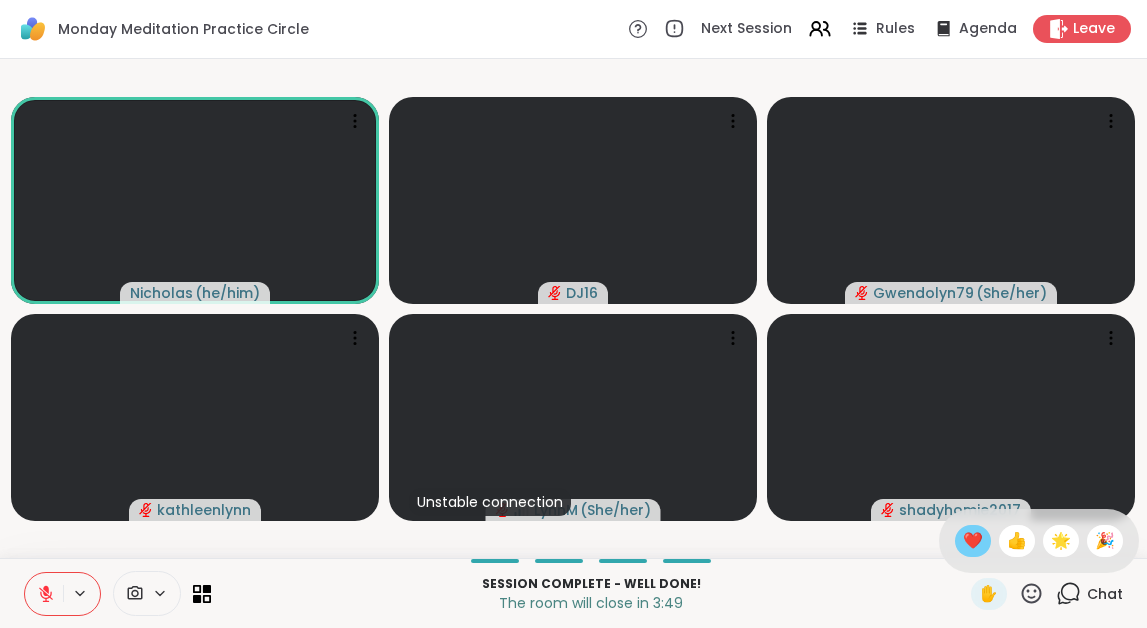 click on "❤️" at bounding box center [973, 541] 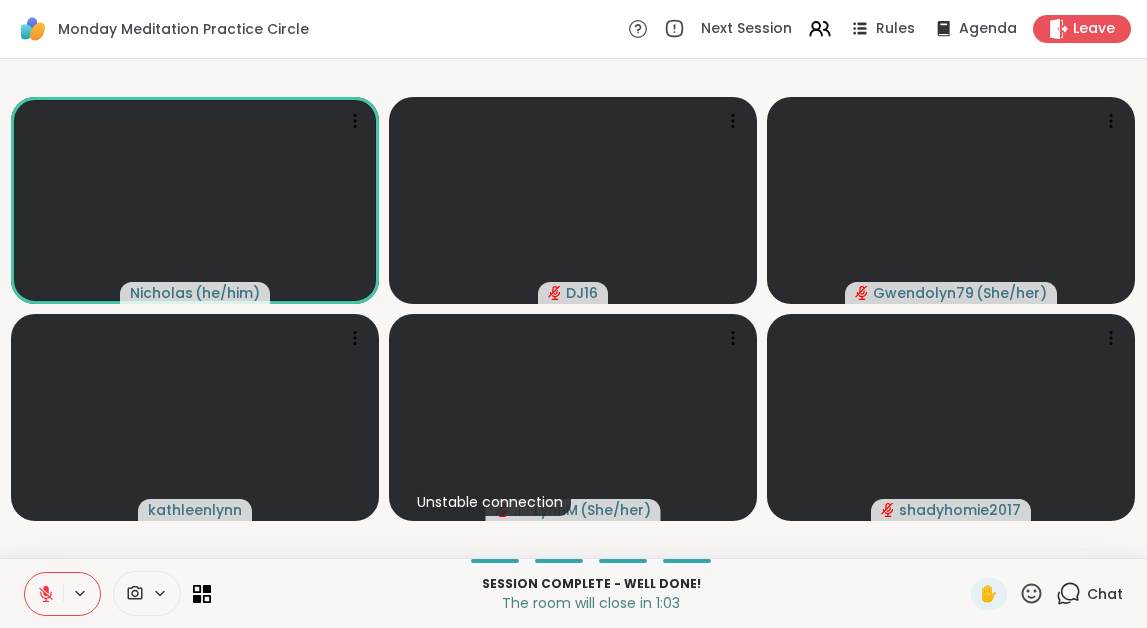 click 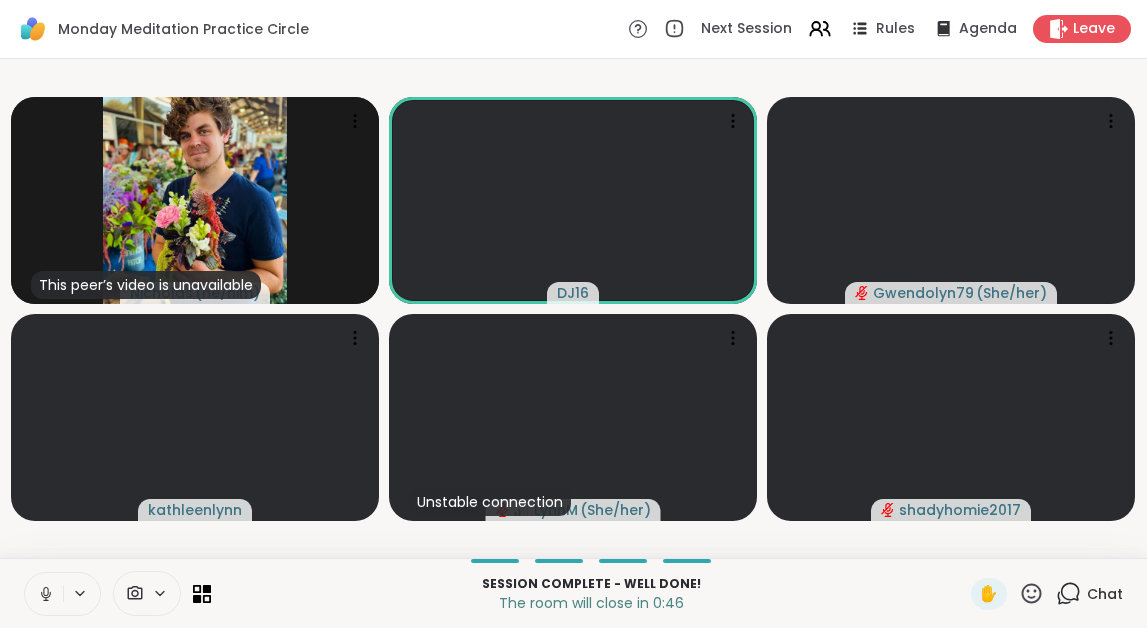 click 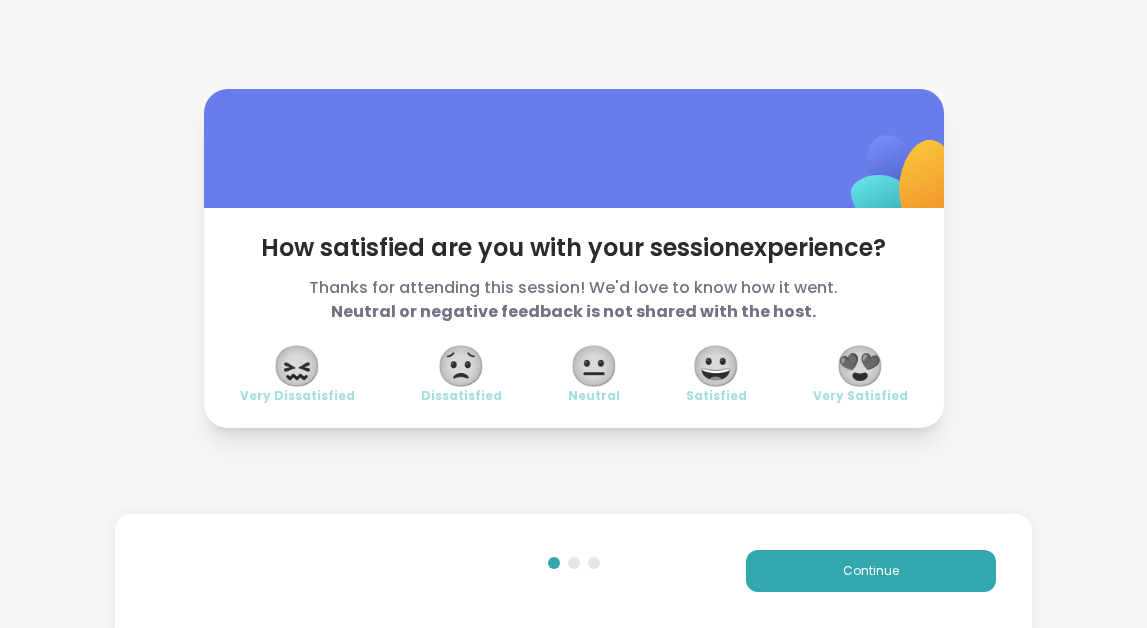 click on "😍" at bounding box center (860, 366) 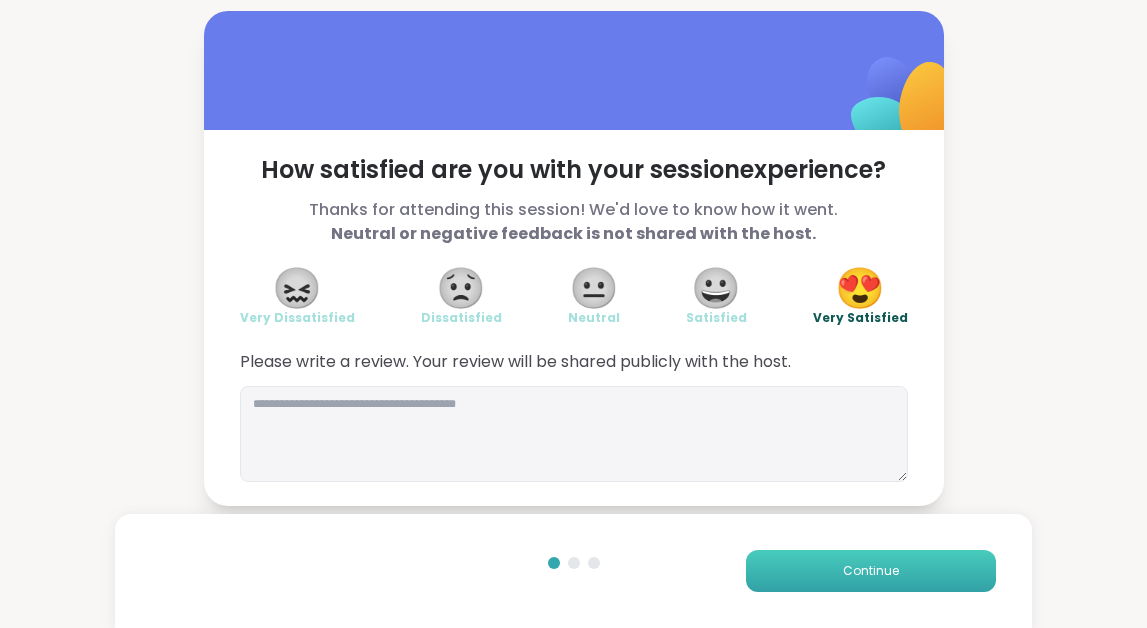 click on "Continue" at bounding box center [871, 571] 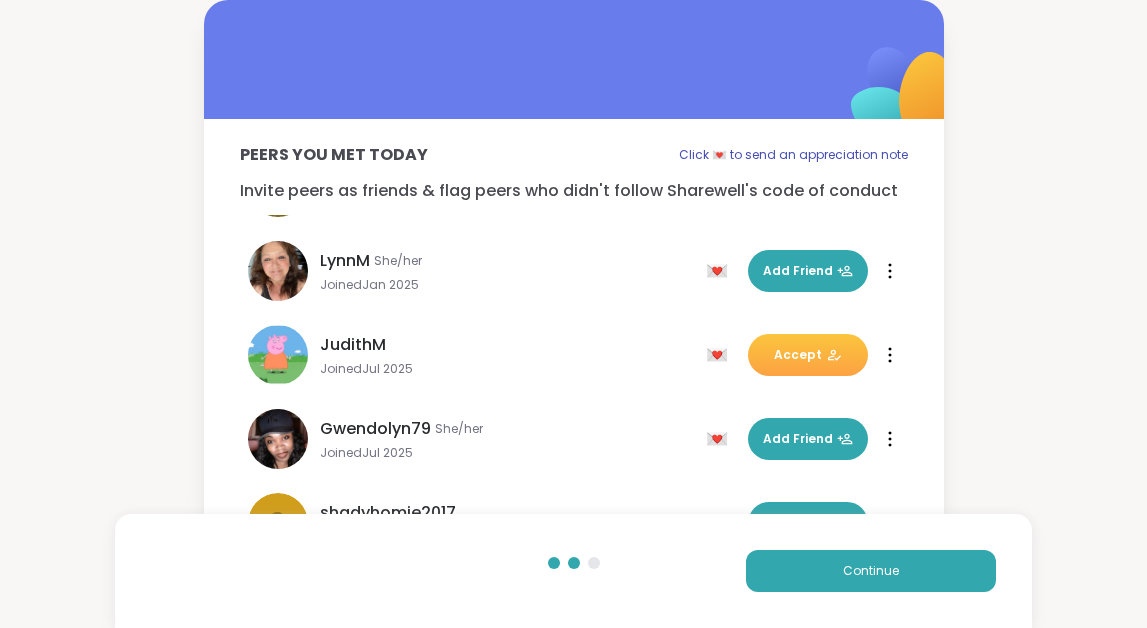 scroll, scrollTop: 144, scrollLeft: 0, axis: vertical 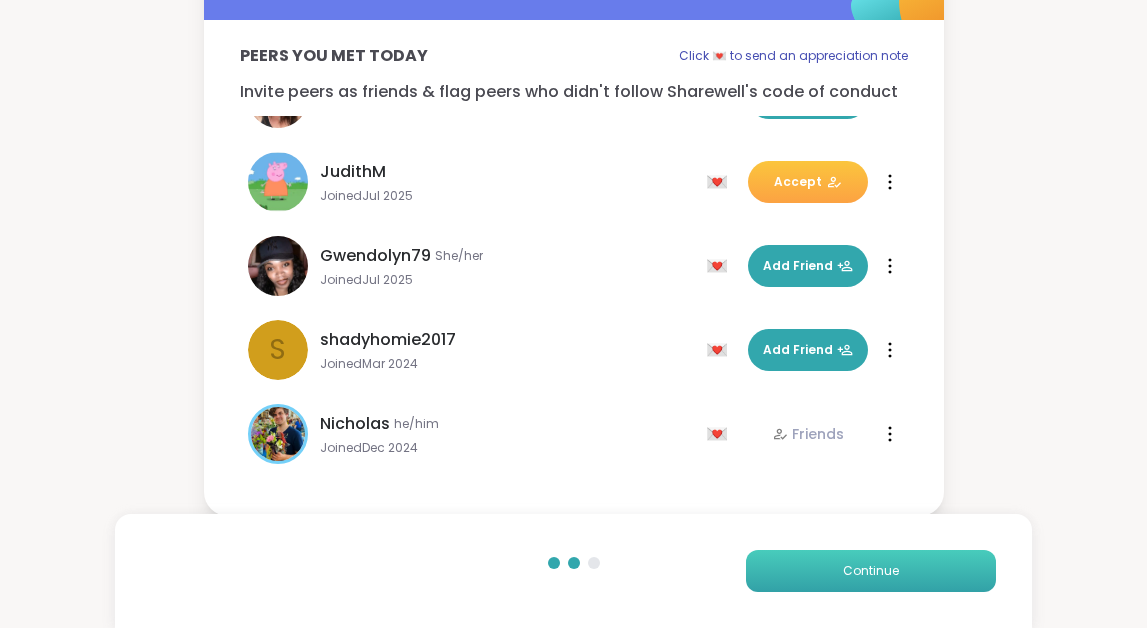 click on "Continue" at bounding box center (871, 571) 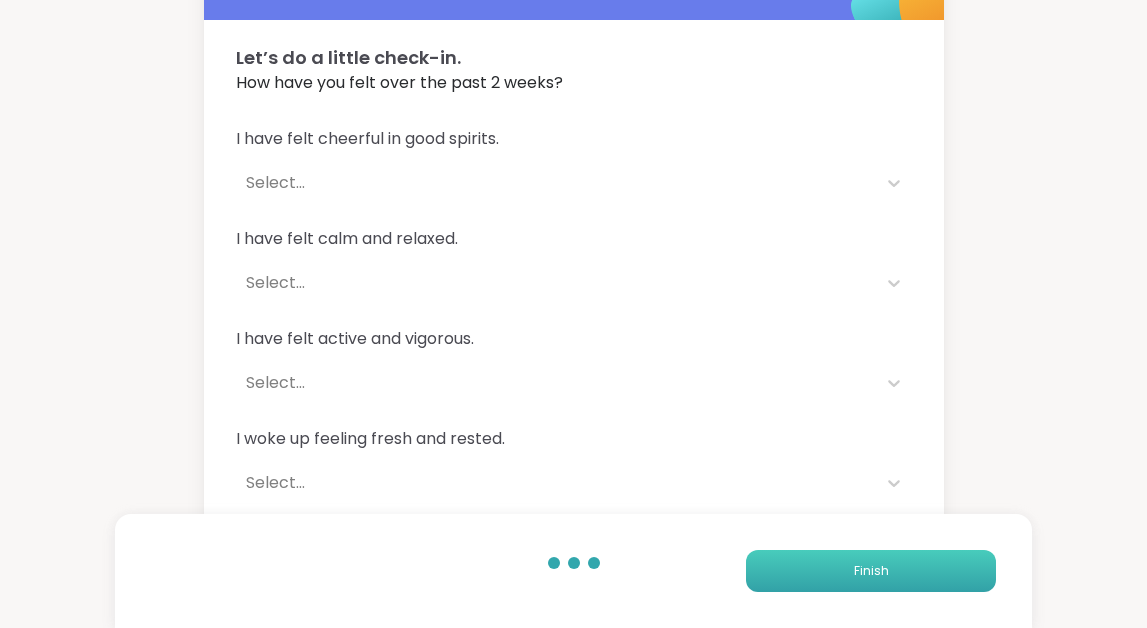 click on "Finish" at bounding box center [871, 571] 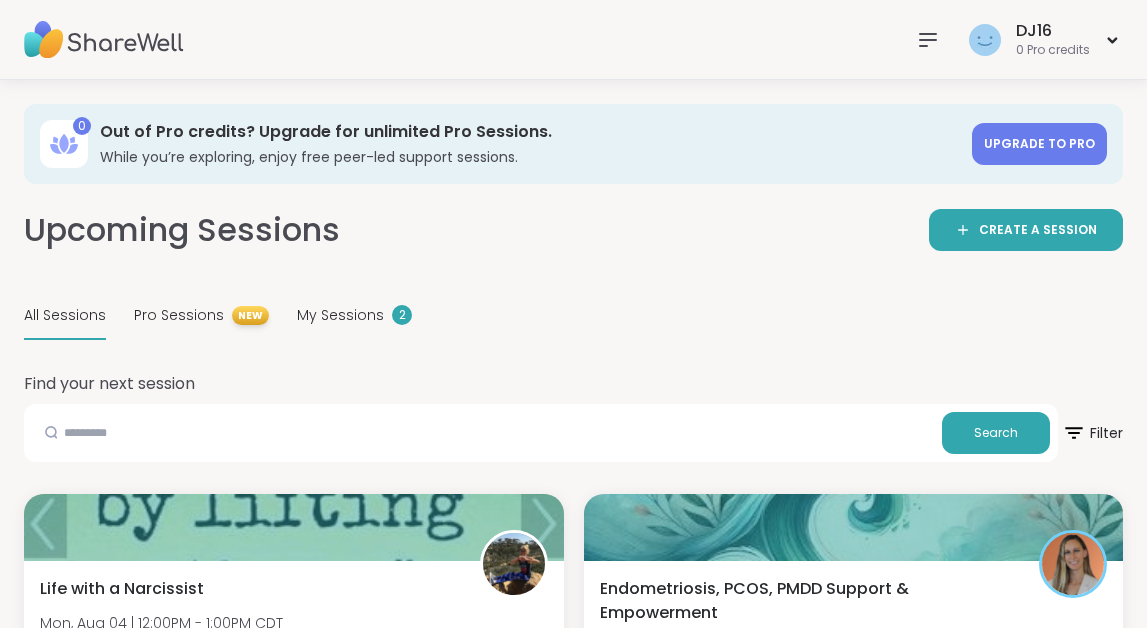 click 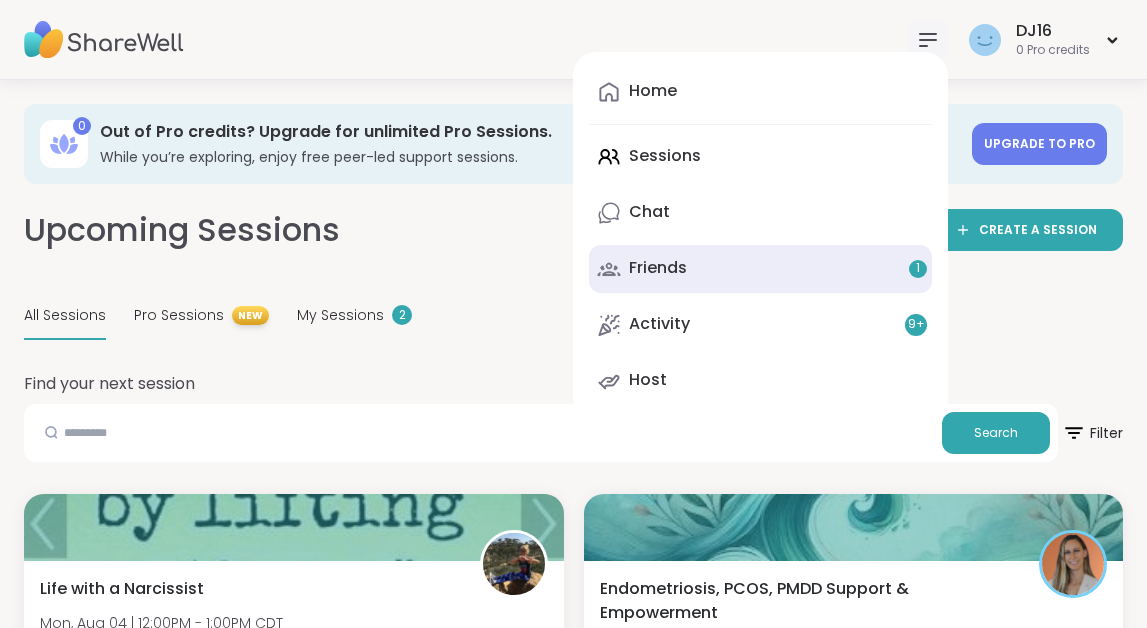 click on "Friends 1" at bounding box center (760, 269) 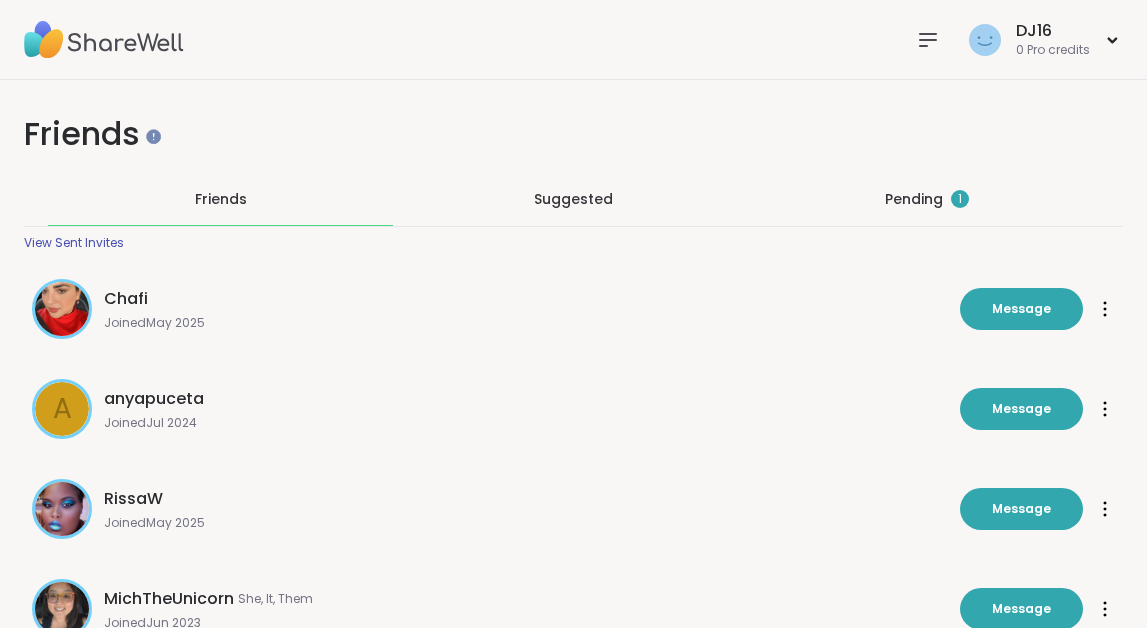 scroll, scrollTop: 0, scrollLeft: 0, axis: both 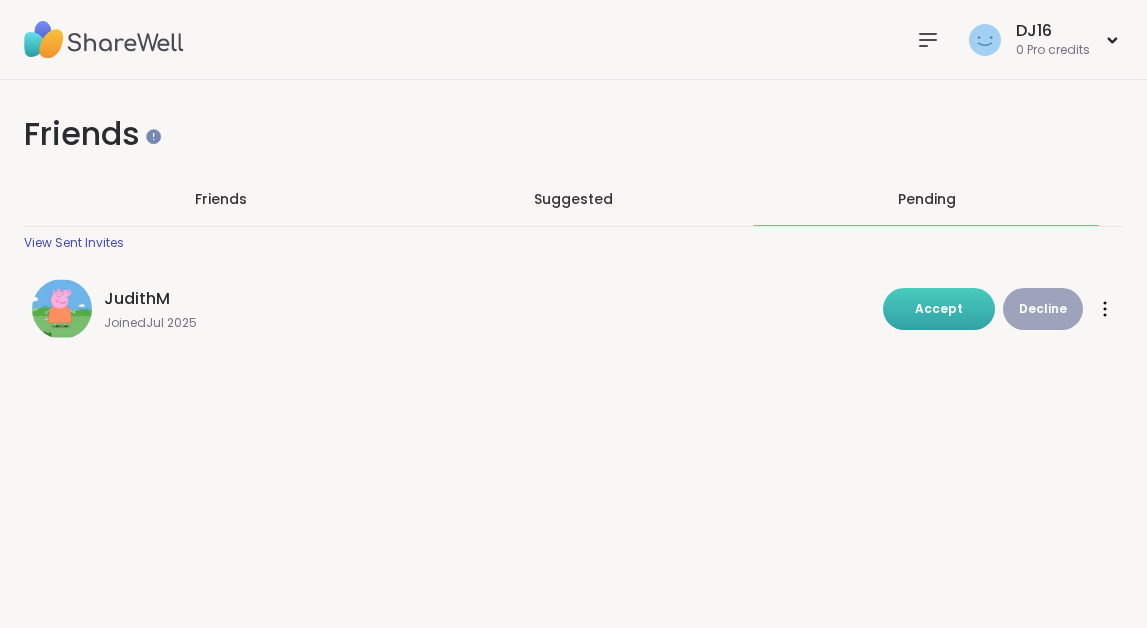 click on "Accept" at bounding box center [939, 308] 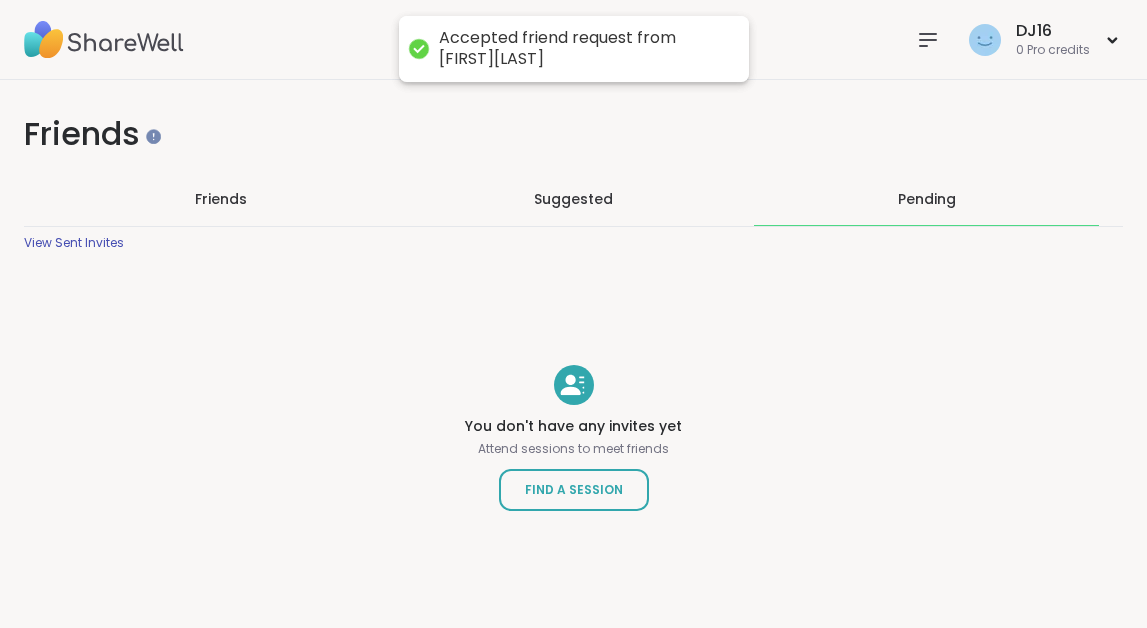click 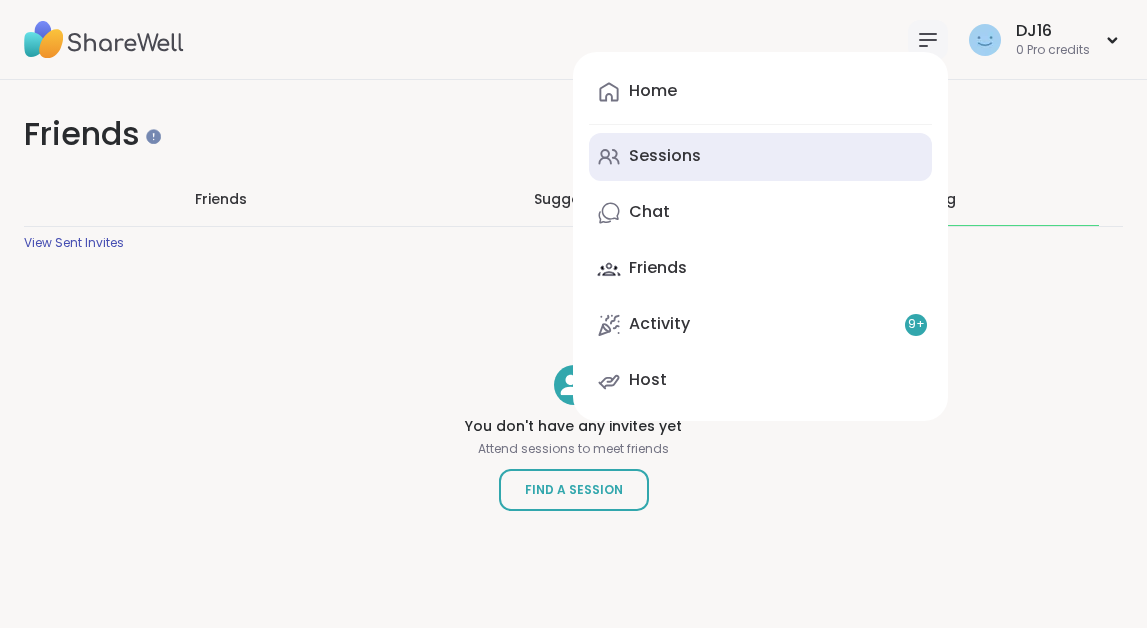 click on "Sessions" at bounding box center [760, 157] 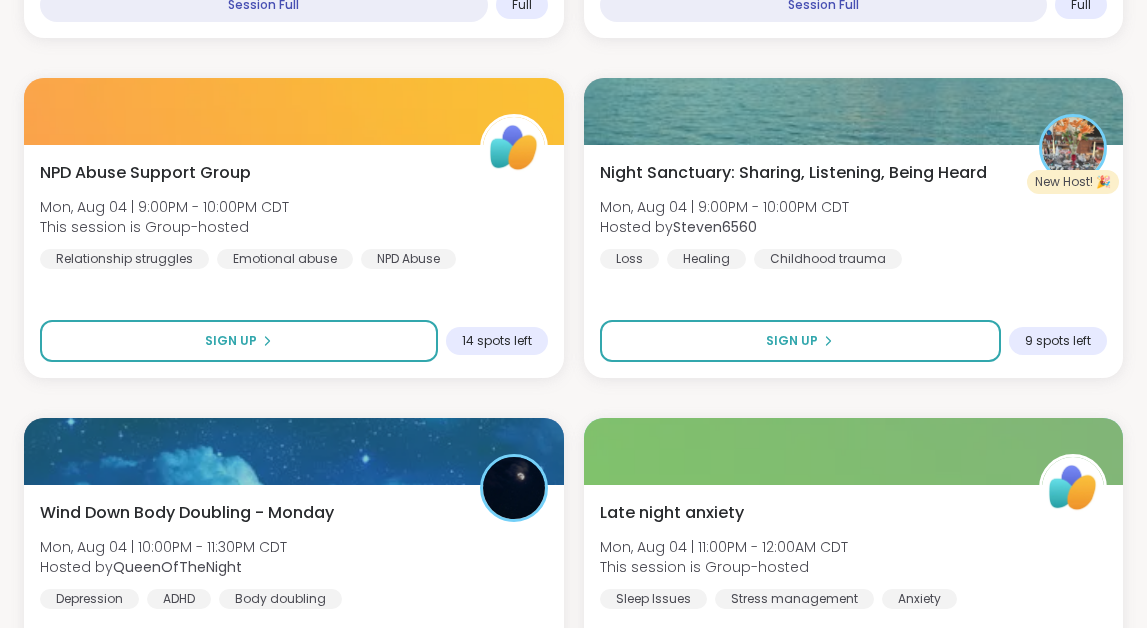 scroll, scrollTop: 5178, scrollLeft: 0, axis: vertical 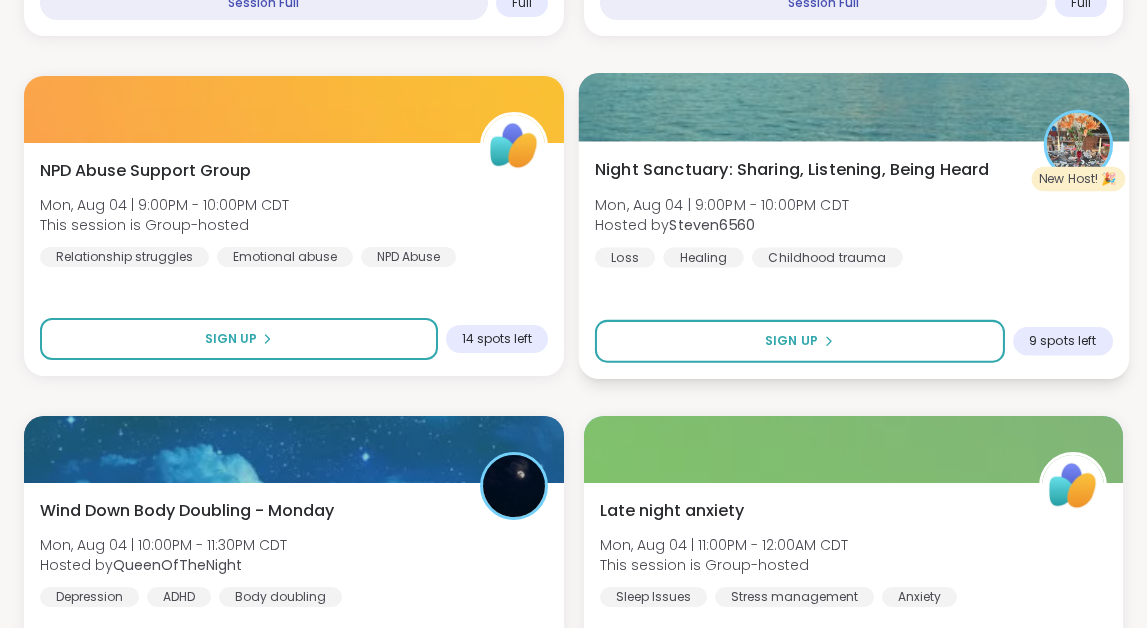 click on "Night Sanctuary: Sharing, Listening, Being Heard Mon, Aug 04 | 9:00PM - 10:00PM CDT Hosted by [USERNAME] Loss Healing Childhood trauma" at bounding box center (853, 212) 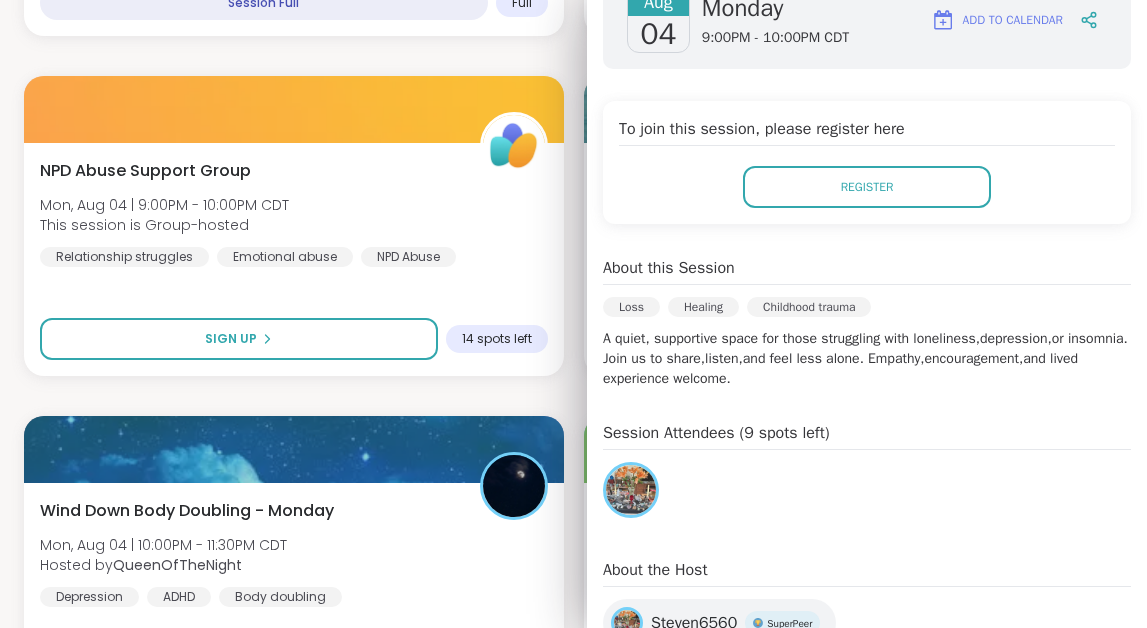 scroll, scrollTop: 375, scrollLeft: 0, axis: vertical 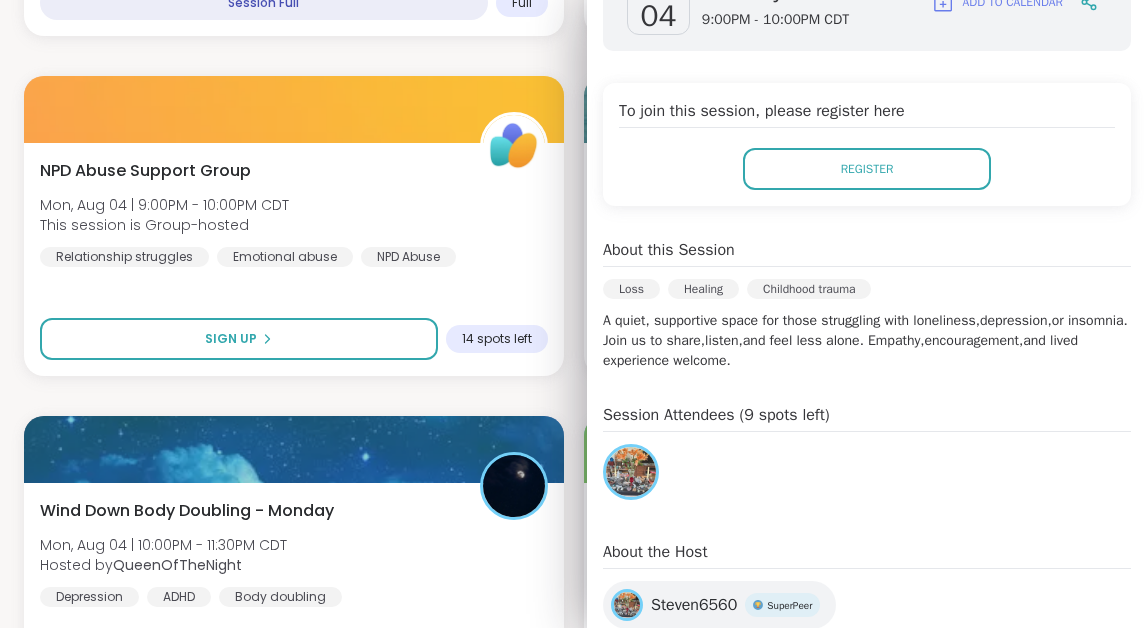 click on "Life with a Narcissist Mon, Aug 04 | 12:00PM - 1:00PM CDT Hosted by [USERNAME] NPD Abuse Narcissism Boundary setting SESSION LIVE Endometriosis, PCOS, PMDD Support & Empowerment Mon, Aug 04 | 12:00PM - 1:00PM CDT Hosted by [USERNAME] General mental health Self-care Chronic IllnessSESSION LIVE Monday Body Doublers and Chillers! Mon, Aug 04 | 12:00PM - 1:00PM CDT Hosted by [USERNAME] Good company Self-care Body doubling SESSION LIVE Afternoon Walking Club! Mon, Aug 04 | 1:00PM - 1:30PM CDT Hosted by [USERNAME] Self-care Self-love Self-Improvement 14 minutes away! Going Pro Session Mindfulness for ADHD Mon, Aug 04 | 1:00PM - 2:00PM CDT Hosted by [USERNAME] ADHD Anxiety Growth Upgrade to register now Body Doubling For Productivity - Monday Mon, Aug 04 | 1:00PM - 2:30PM CDT Hosted by [USERNAME] Body doubling Sign Up 1 spot left J (Single and/or Only) Parents without Partners Mon, Aug 04 | 2:00PM - 3:00PM CDT Hosted by [USERNAME] Major life changes Parenting challenges Family conflicts Sign Up" at bounding box center [573, -1644] 